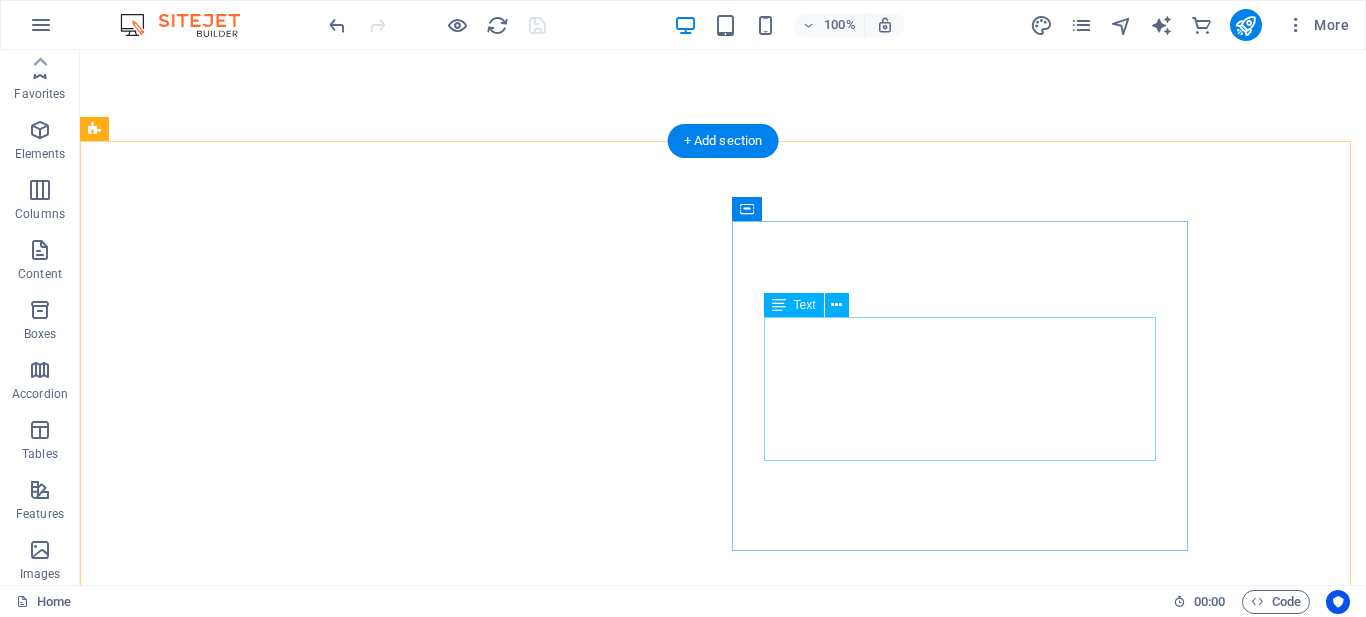 scroll, scrollTop: 0, scrollLeft: 0, axis: both 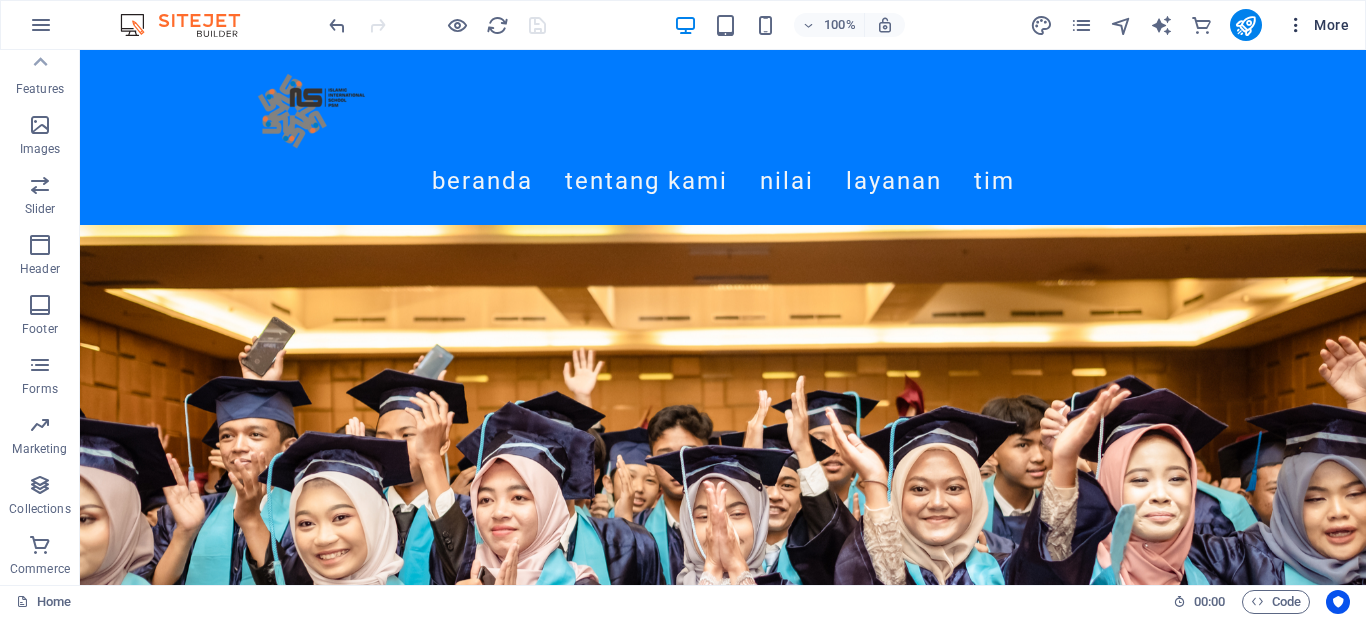 click on "More" at bounding box center (1317, 25) 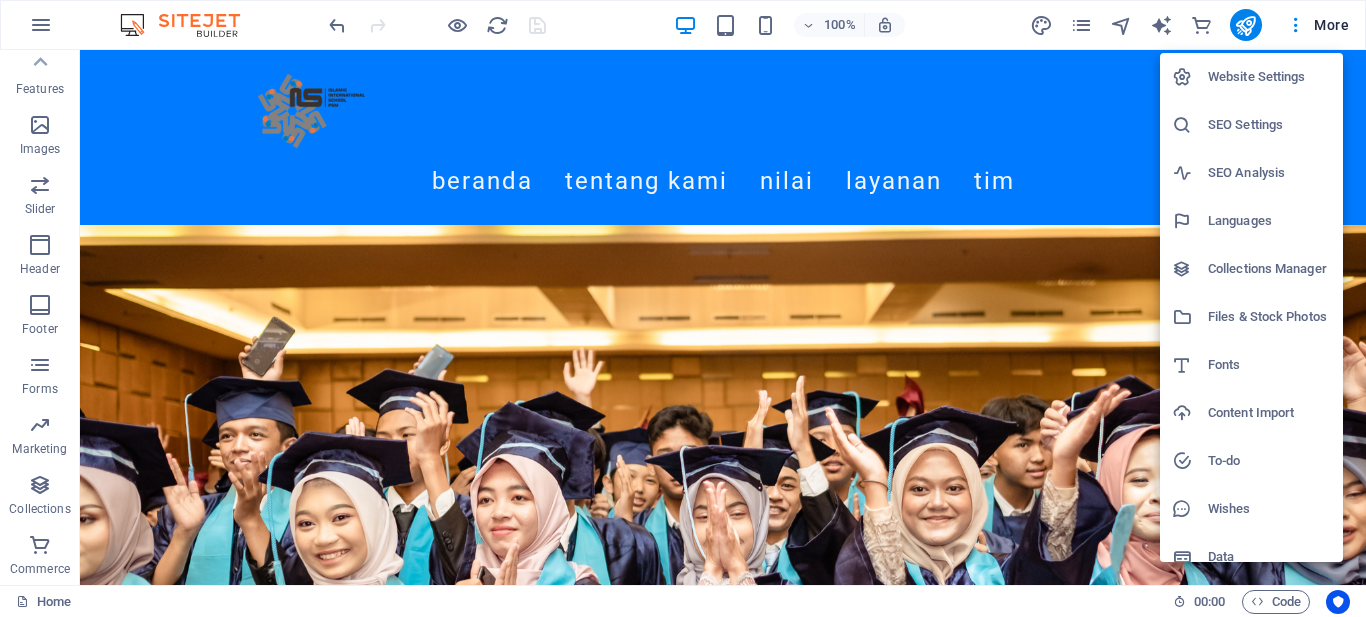 scroll, scrollTop: 19, scrollLeft: 0, axis: vertical 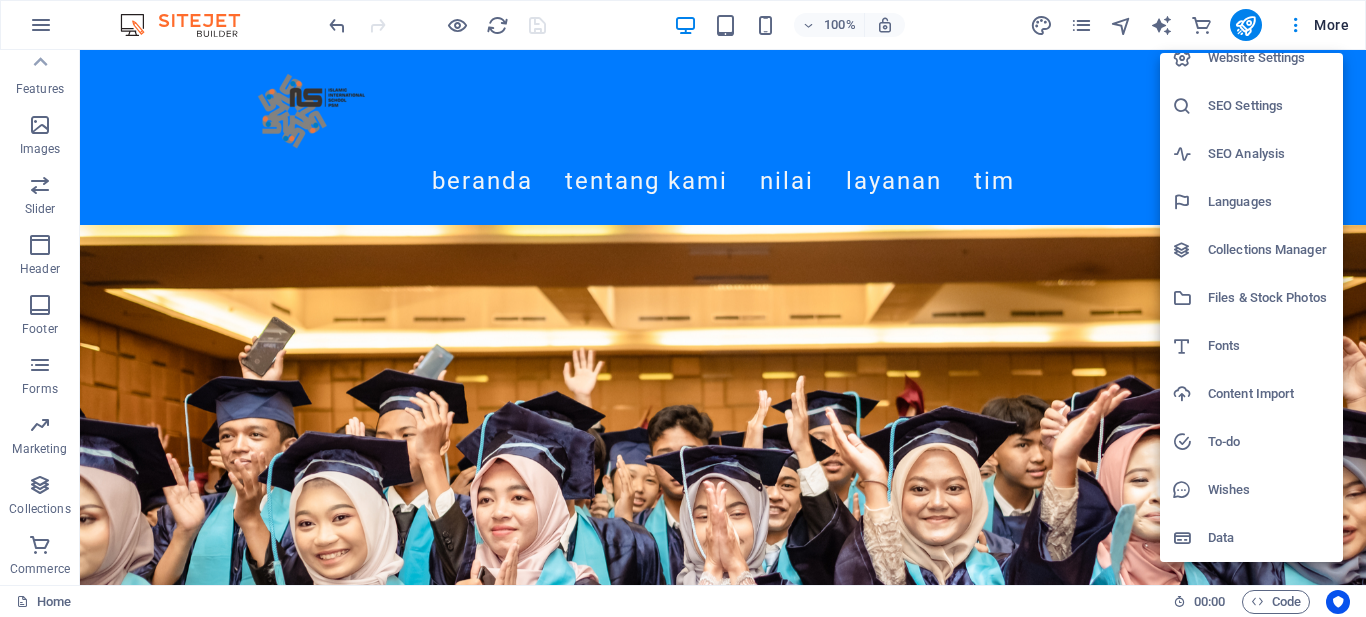 click at bounding box center (683, 308) 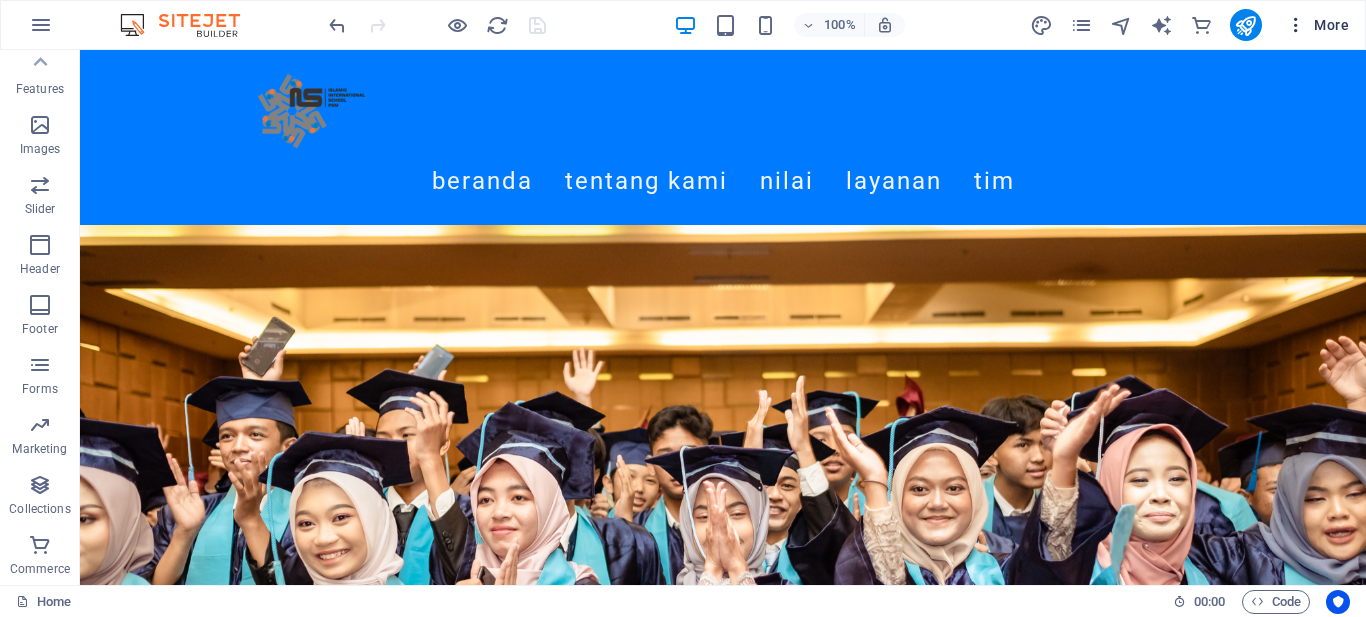 click on "More" at bounding box center (1317, 25) 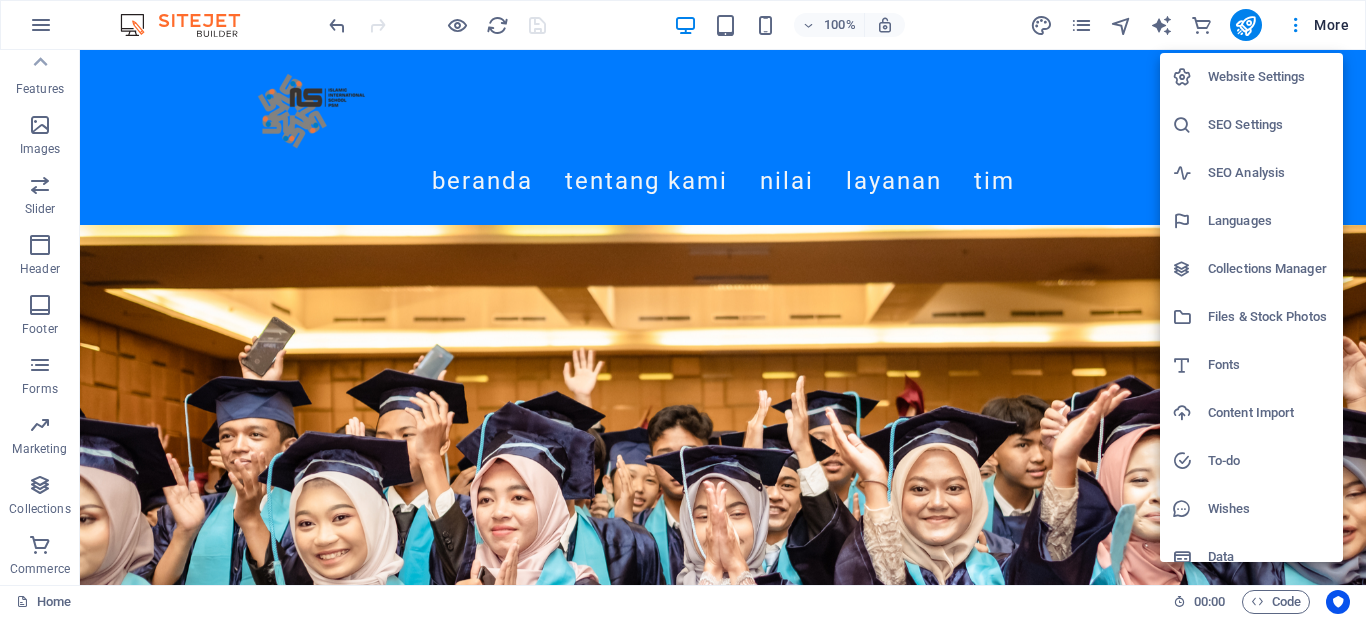 scroll, scrollTop: 19, scrollLeft: 0, axis: vertical 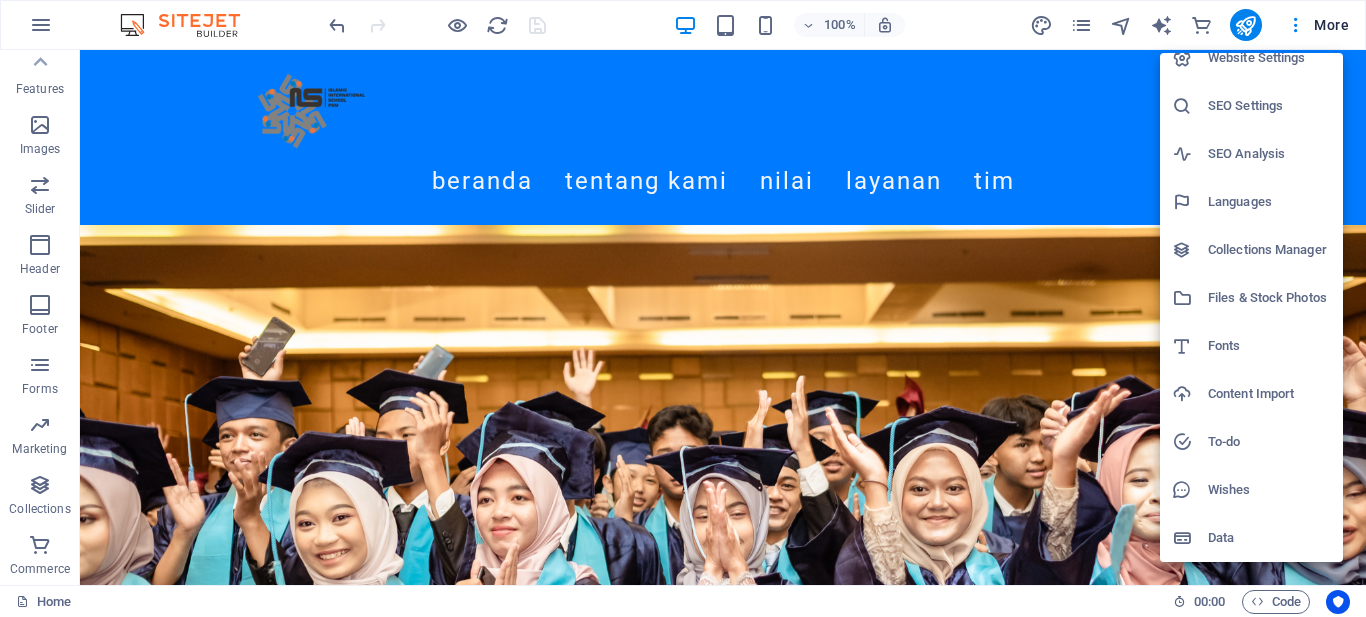 click on "Website Settings" at bounding box center [1269, 58] 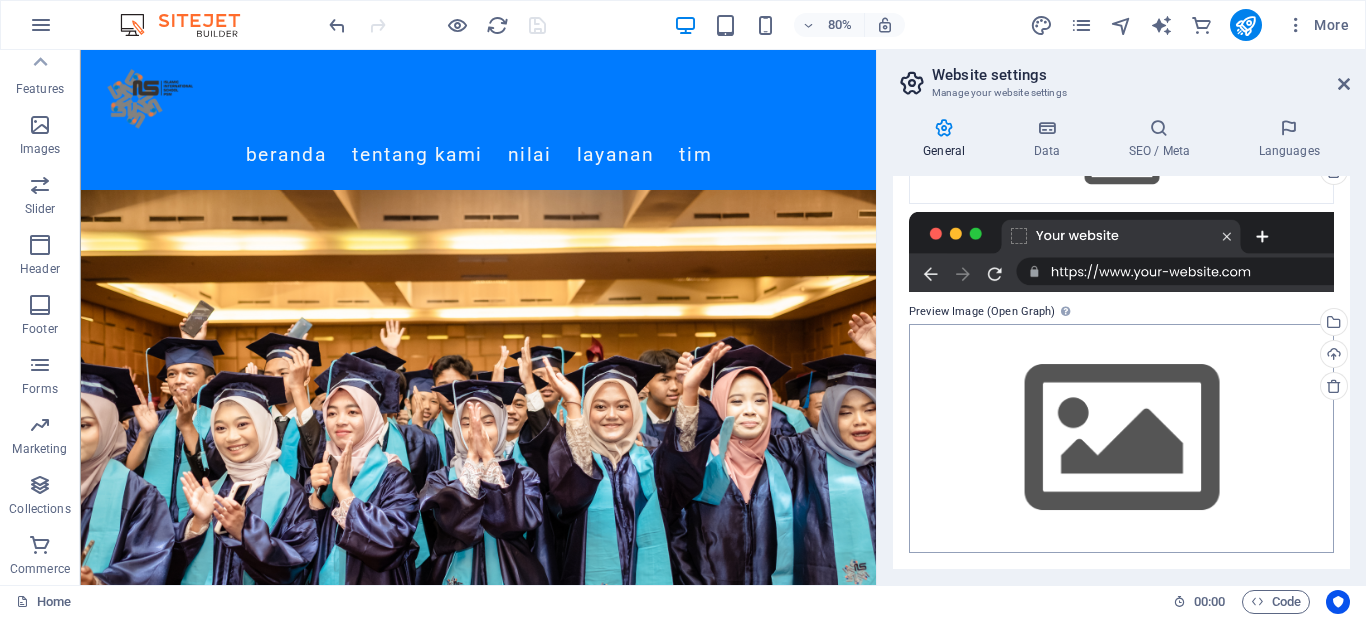 scroll, scrollTop: 0, scrollLeft: 0, axis: both 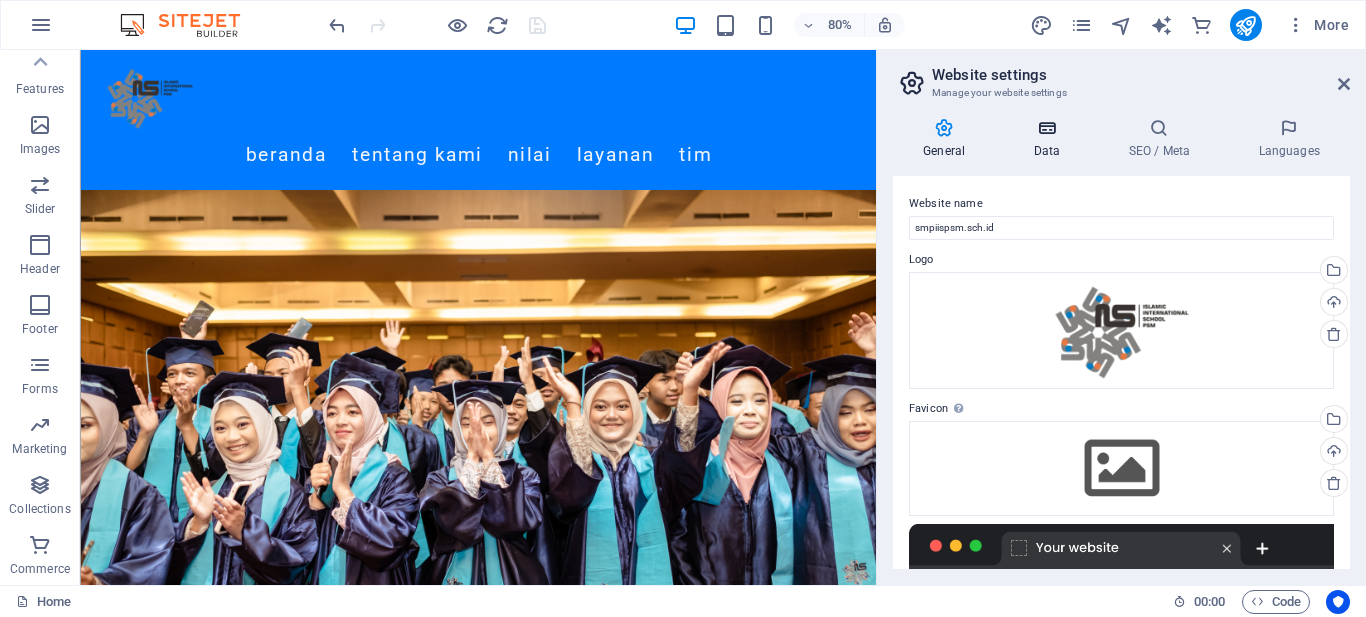 click on "Data" at bounding box center (1050, 139) 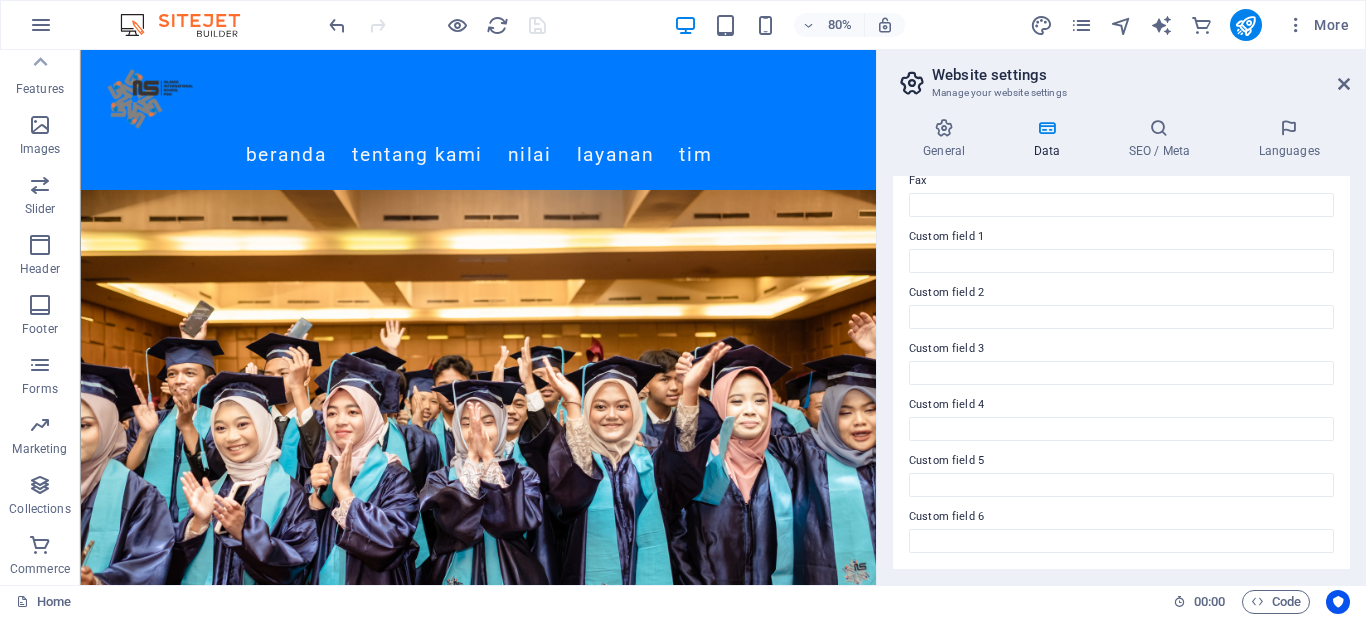 scroll, scrollTop: 68, scrollLeft: 0, axis: vertical 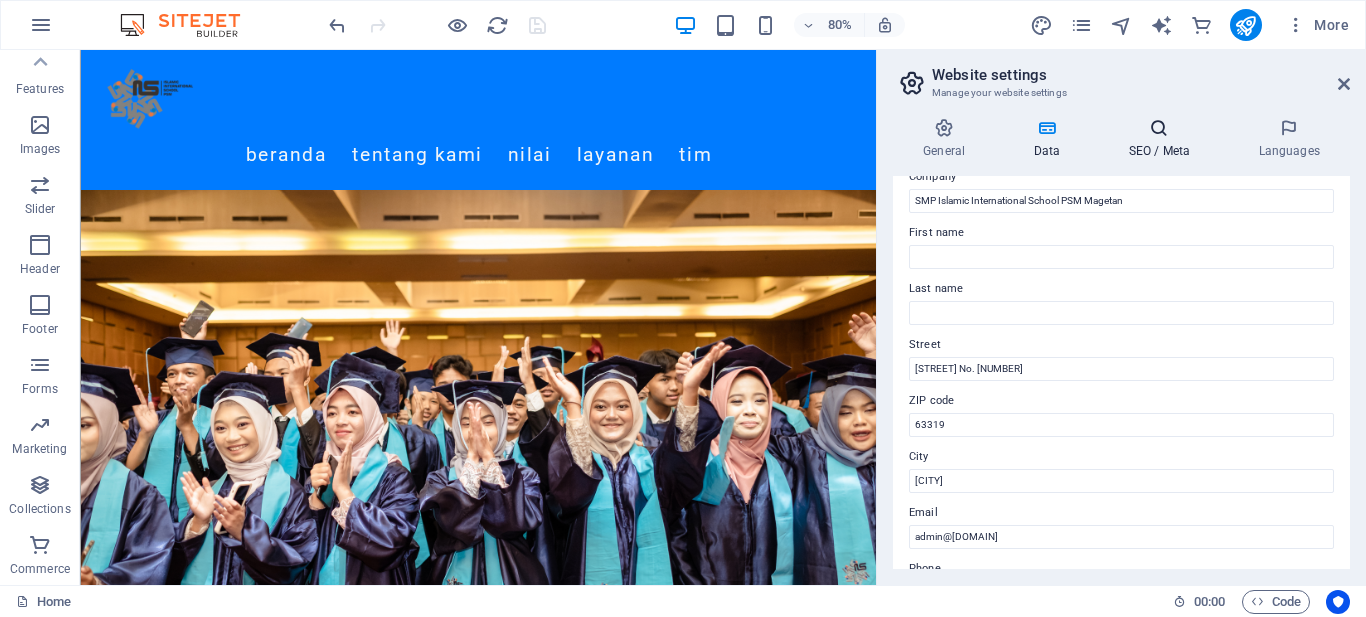 click on "SEO / Meta" at bounding box center (1163, 139) 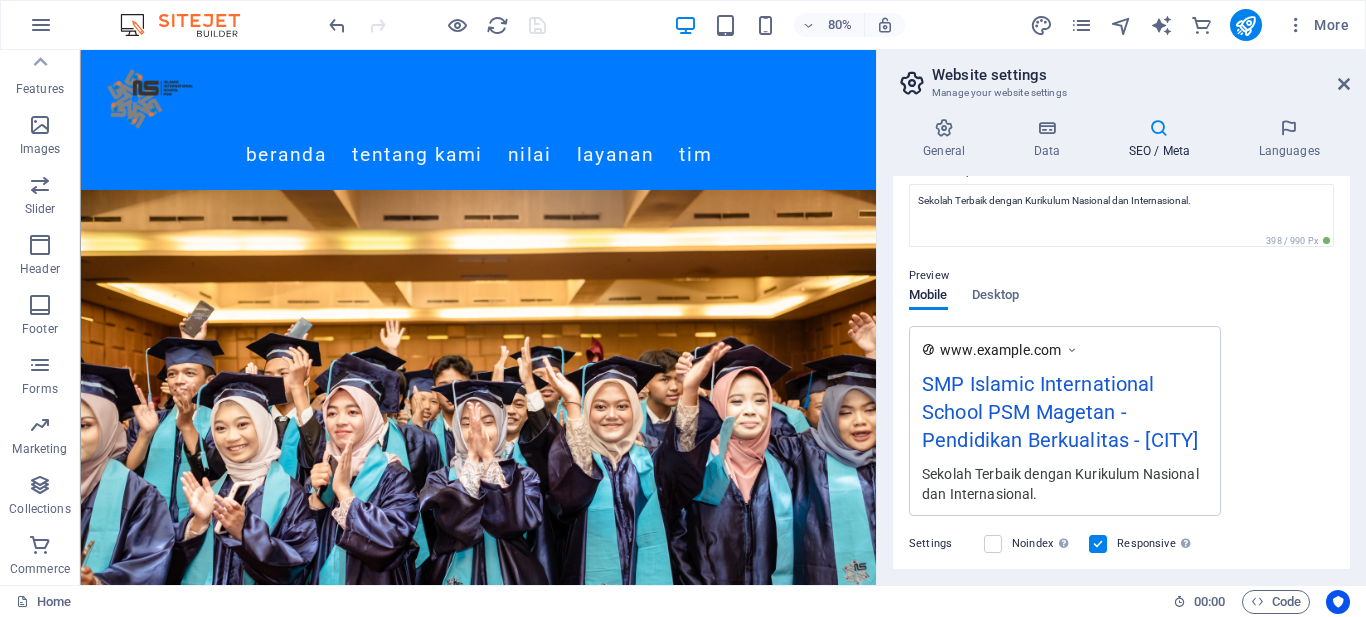 scroll, scrollTop: 0, scrollLeft: 0, axis: both 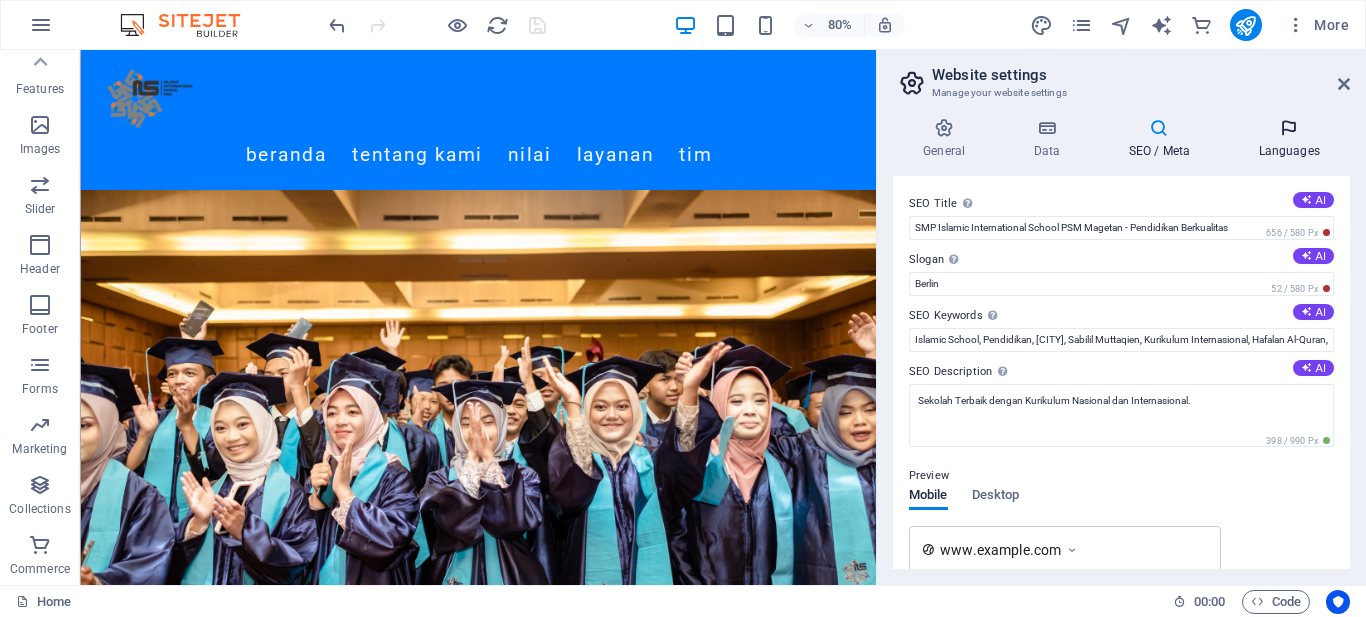 click on "Languages" at bounding box center [1289, 139] 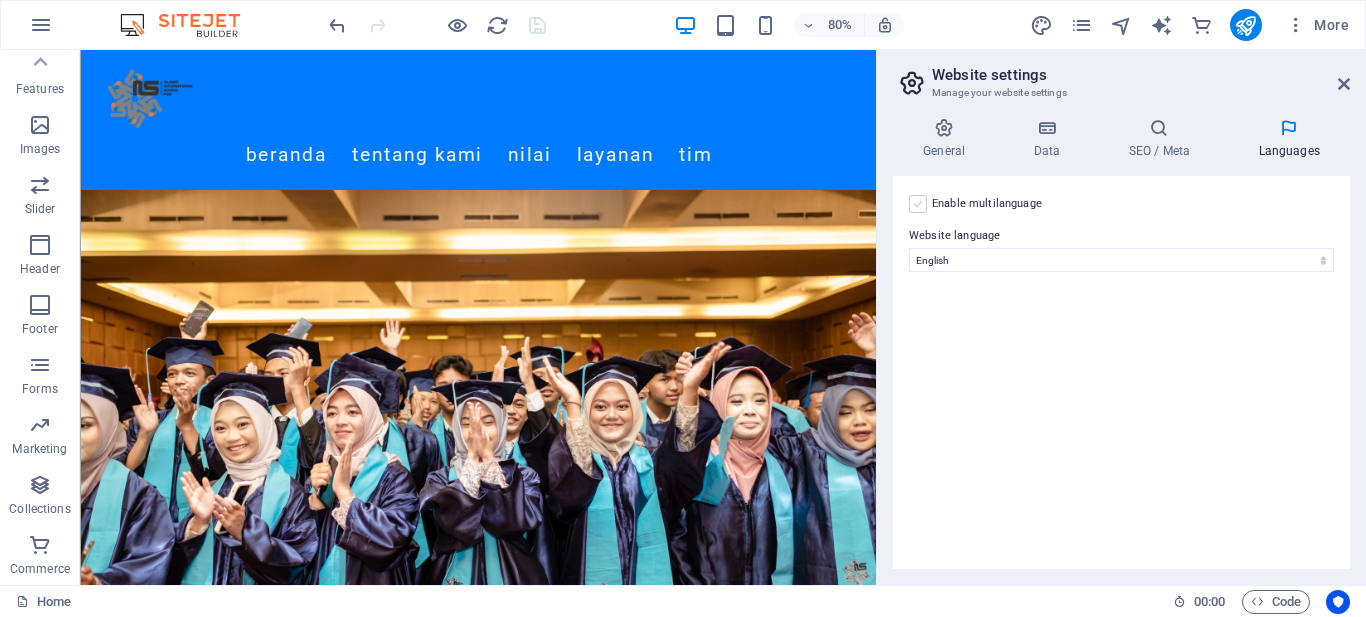 click at bounding box center (918, 204) 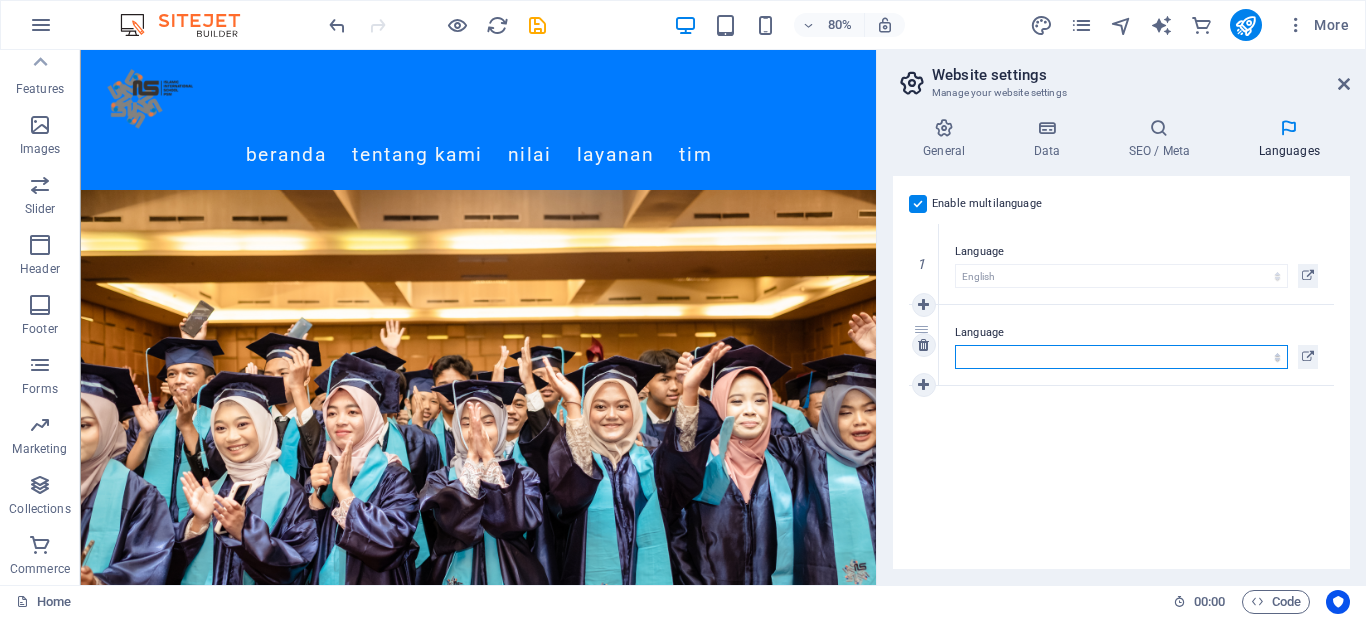 click on "Abkhazian Afar Afrikaans Akan Albanian Amharic Arabic Aragonese Armenian Assamese Avaric Avestan Aymara Azerbaijani Bambara Bashkir Basque Belarusian Bengali Bihari languages Bislama Bokmål Bosnian Breton Bulgarian Burmese Catalan Central Khmer Chamorro Chechen Chinese Church Slavic Chuvash Cornish Corsican Cree Croatian Czech Danish Dutch Dzongkha English Esperanto Estonian Ewe Faroese Farsi (Persian) Fijian Finnish French Fulah Gaelic Galician Ganda Georgian German Greek Greenlandic Guaraní Gujarati Haitian Creole Hausa Hebrew Herero Hindi Hiri Motu Hungarian Icelandic Ido Igbo Indonesian Interlingua Interlingue Inuktitut Inupiaq Irish Italian Japanese Javanese Kannada Kanuri Kashmiri Kazakh Kikuyu Kinyarwanda Komi Kongo Korean Kurdish Kwanyama Kyrgyz Lao Latin Latvian Limburgish Lingala Lithuanian Luba-Katanga Luxembourgish Macedonian Malagasy Malay Malayalam Maldivian Maltese Manx Maori Marathi Marshallese Mongolian Nauru Navajo Ndonga Nepali North Ndebele Northern Sami Norwegian Norwegian Nynorsk Nuosu" at bounding box center (1121, 357) 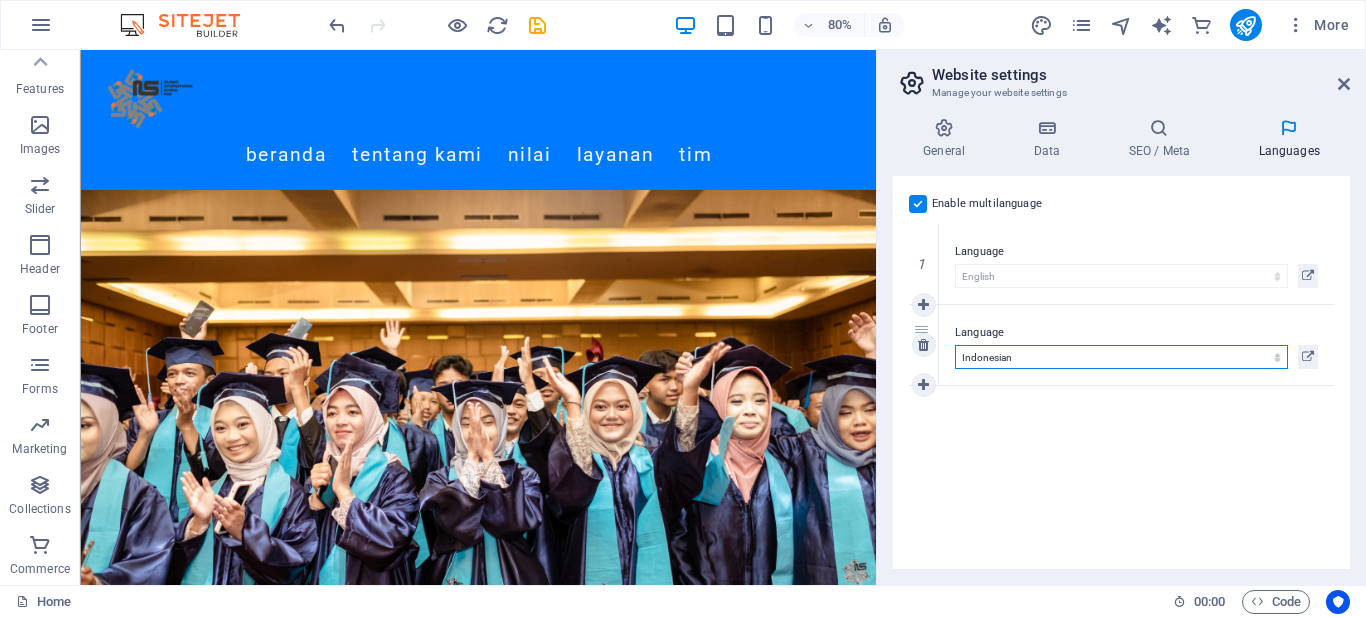 click on "Abkhazian Afar Afrikaans Akan Albanian Amharic Arabic Aragonese Armenian Assamese Avaric Avestan Aymara Azerbaijani Bambara Bashkir Basque Belarusian Bengali Bihari languages Bislama Bokmål Bosnian Breton Bulgarian Burmese Catalan Central Khmer Chamorro Chechen Chinese Church Slavic Chuvash Cornish Corsican Cree Croatian Czech Danish Dutch Dzongkha English Esperanto Estonian Ewe Faroese Farsi (Persian) Fijian Finnish French Fulah Gaelic Galician Ganda Georgian German Greek Greenlandic Guaraní Gujarati Haitian Creole Hausa Hebrew Herero Hindi Hiri Motu Hungarian Icelandic Ido Igbo Indonesian Interlingua Interlingue Inuktitut Inupiaq Irish Italian Japanese Javanese Kannada Kanuri Kashmiri Kazakh Kikuyu Kinyarwanda Komi Kongo Korean Kurdish Kwanyama Kyrgyz Lao Latin Latvian Limburgish Lingala Lithuanian Luba-Katanga Luxembourgish Macedonian Malagasy Malay Malayalam Maldivian Maltese Manx Maori Marathi Marshallese Mongolian Nauru Navajo Ndonga Nepali North Ndebele Northern Sami Norwegian Norwegian Nynorsk Nuosu" at bounding box center [1121, 357] 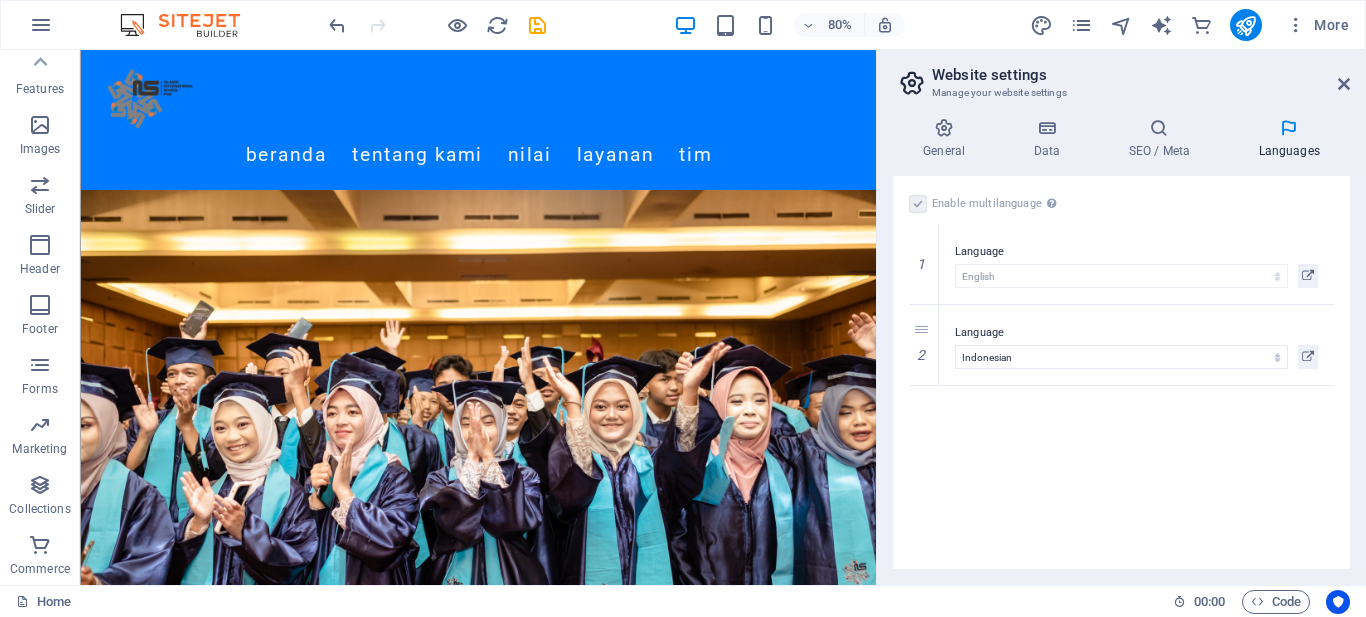 click on "Enable multilanguage To disable multilanguage delete all languages until only one language remains. Website language Abkhazian Afar Afrikaans Akan Albanian Amharic Arabic Aragonese Armenian Assamese Avaric Avestan Aymara Azerbaijani Bambara Bashkir Basque Belarusian Bengali Bihari languages Bislama Bokmål Bosnian Breton Bulgarian Burmese Catalan Central Khmer Chamorro Chechen Chinese Church Slavic Chuvash Cornish Corsican Cree Croatian Czech Danish Dutch Dzongkha English Esperanto Estonian Ewe Faroese Farsi (Persian) Fijian Finnish French Fulah Gaelic Galician Ganda Georgian German Greek Greenlandic Guaraní Gujarati Haitian Creole Hausa Hebrew Herero Hindi Hiri Motu Hungarian Icelandic Ido Igbo Indonesian Interlingua Interlingue Inuktitut Inupiaq Irish Italian Japanese Javanese Kannada Kanuri Kashmiri Kazakh Kikuyu Kinyarwanda Komi Kongo Korean Kurdish Kwanyama Kyrgyz Lao Latin Latvian Limburgish Lingala Lithuanian Luba-Katanga Luxembourgish Macedonian Malagasy Malay Malayalam Maldivian Maltese Manx Maori 1" at bounding box center (1121, 372) 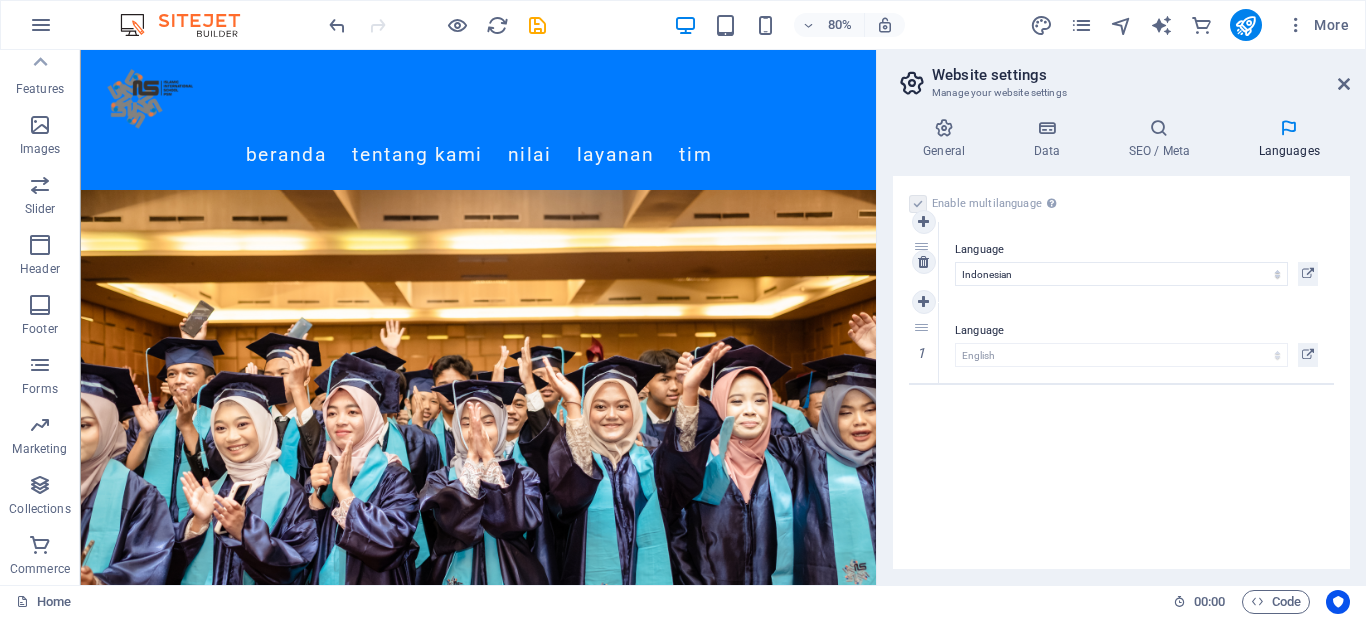 drag, startPoint x: 915, startPoint y: 330, endPoint x: 915, endPoint y: 247, distance: 83 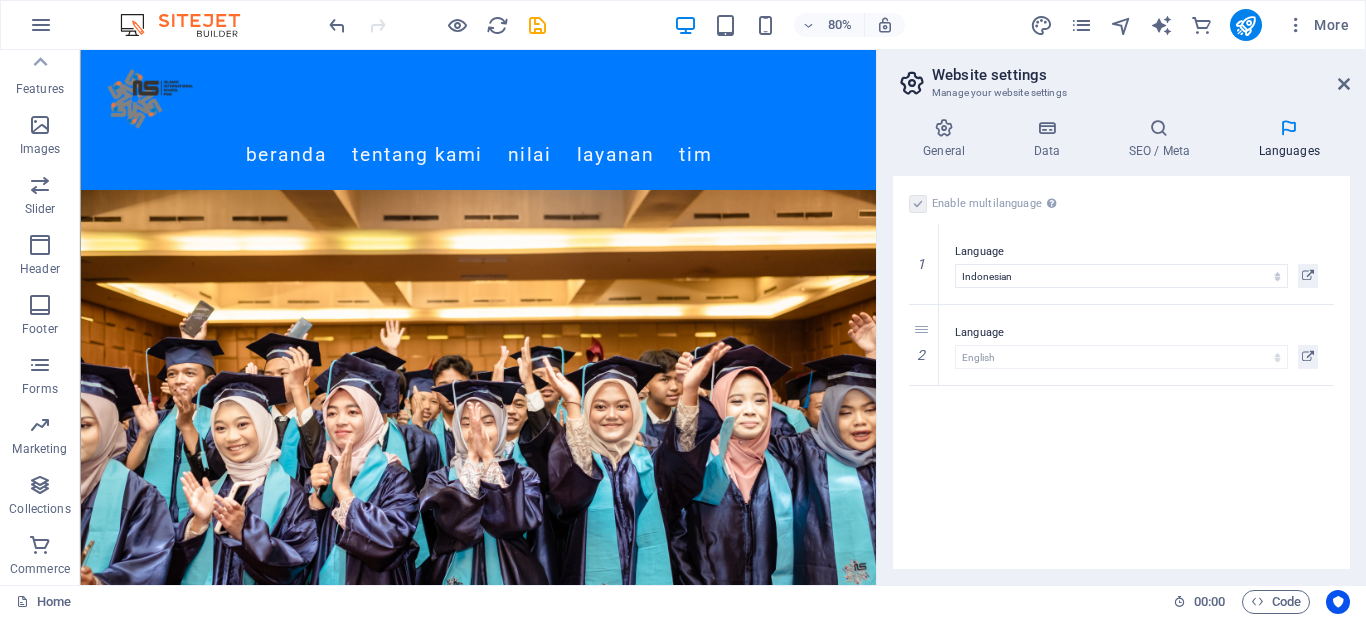 click on "Enable multilanguage To disable multilanguage delete all languages until only one language remains. Website language Abkhazian Afar Afrikaans Akan Albanian Amharic Arabic Aragonese Armenian Assamese Avaric Avestan Aymara Azerbaijani Bambara Bashkir Basque Belarusian Bengali Bihari languages Bislama Bokmål Bosnian Breton Bulgarian Burmese Catalan Central Khmer Chamorro Chechen Chinese Church Slavic Chuvash Cornish Corsican Cree Croatian Czech Danish Dutch Dzongkha English Esperanto Estonian Ewe Faroese Farsi (Persian) Fijian Finnish French Fulah Gaelic Galician Ganda Georgian German Greek Greenlandic Guaraní Gujarati Haitian Creole Hausa Hebrew Herero Hindi Hiri Motu Hungarian Icelandic Ido Igbo Indonesian Interlingua Interlingue Inuktitut Inupiaq Irish Italian Japanese Javanese Kannada Kanuri Kashmiri Kazakh Kikuyu Kinyarwanda Komi Kongo Korean Kurdish Kwanyama Kyrgyz Lao Latin Latvian Limburgish Lingala Lithuanian Luba-Katanga Luxembourgish Macedonian Malagasy Malay Malayalam Maldivian Maltese Manx Maori 1" at bounding box center [1121, 372] 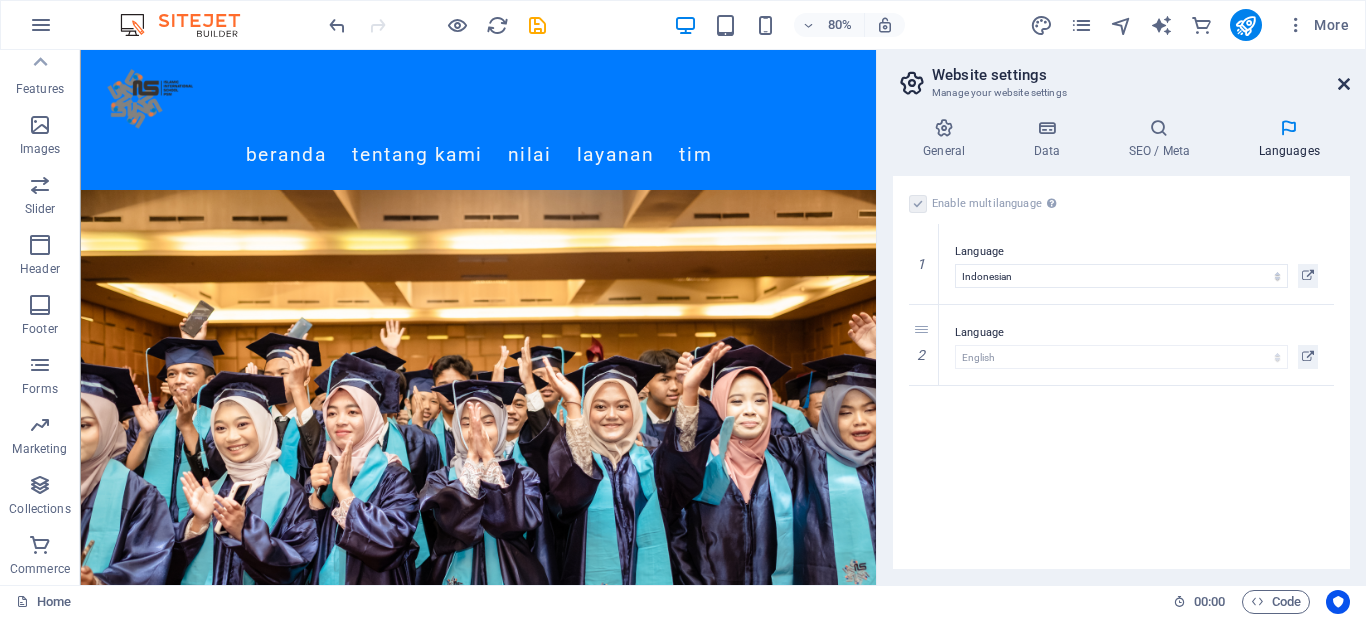 click at bounding box center [1344, 84] 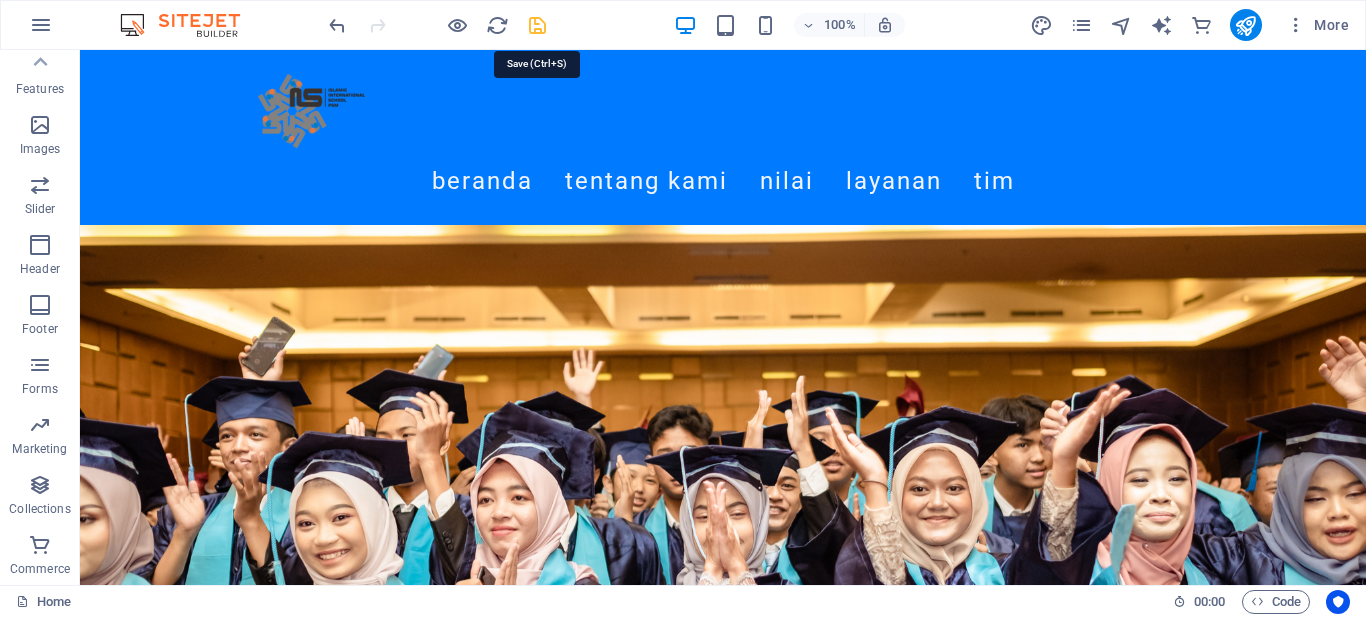 click at bounding box center [537, 25] 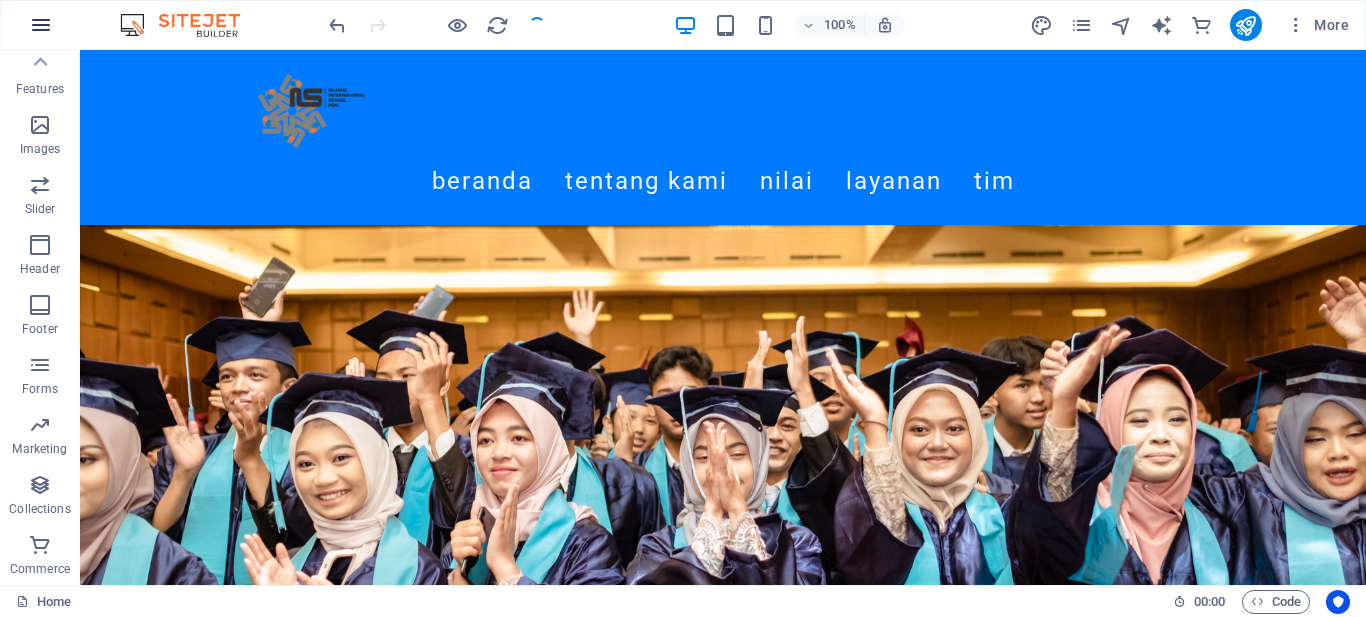 click at bounding box center [41, 25] 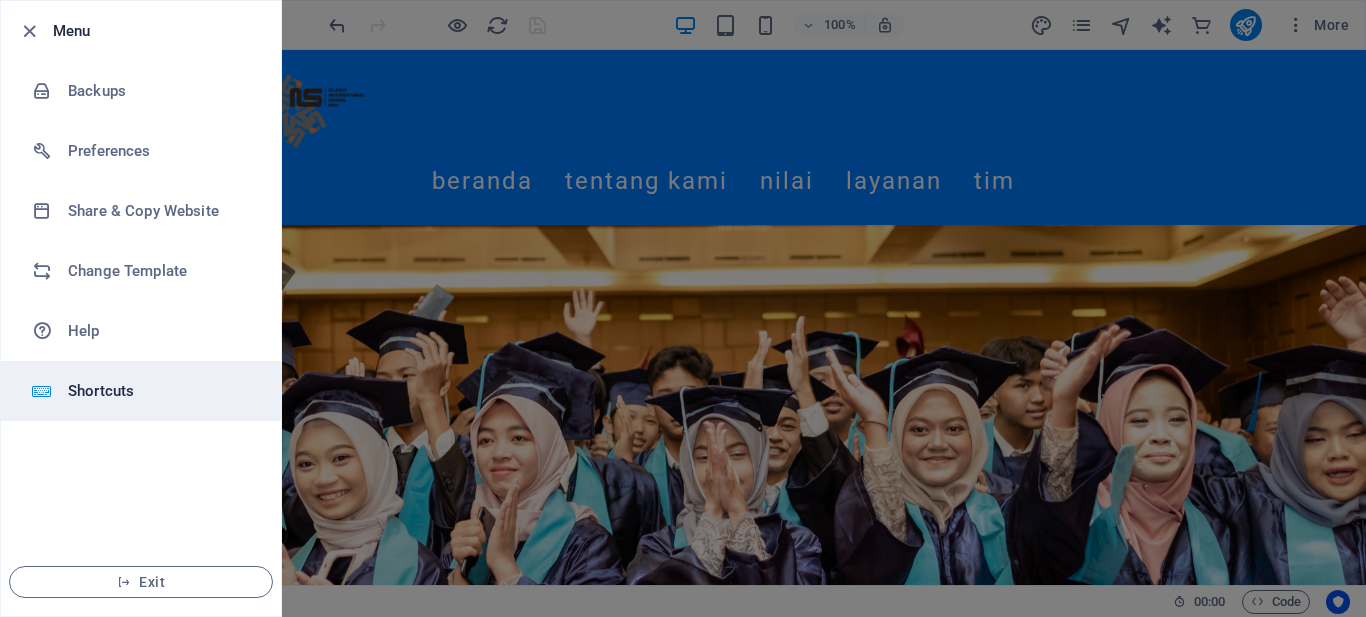 click on "Shortcuts" at bounding box center (160, 391) 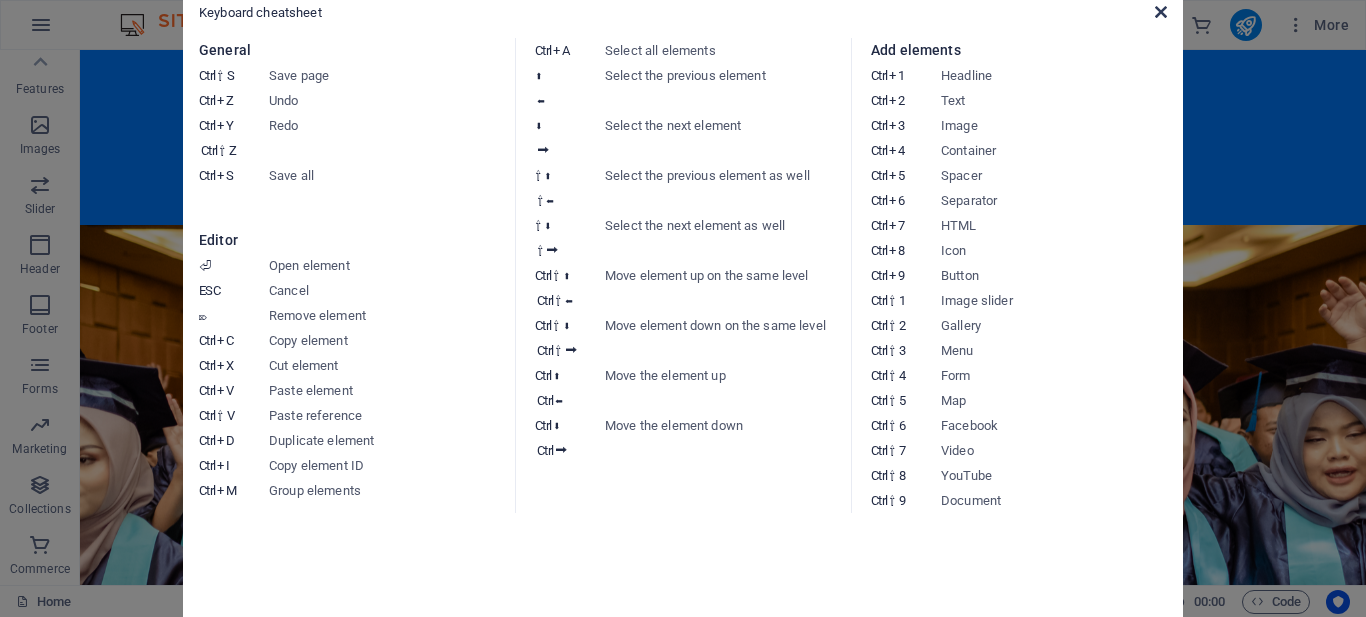 click at bounding box center [1161, 12] 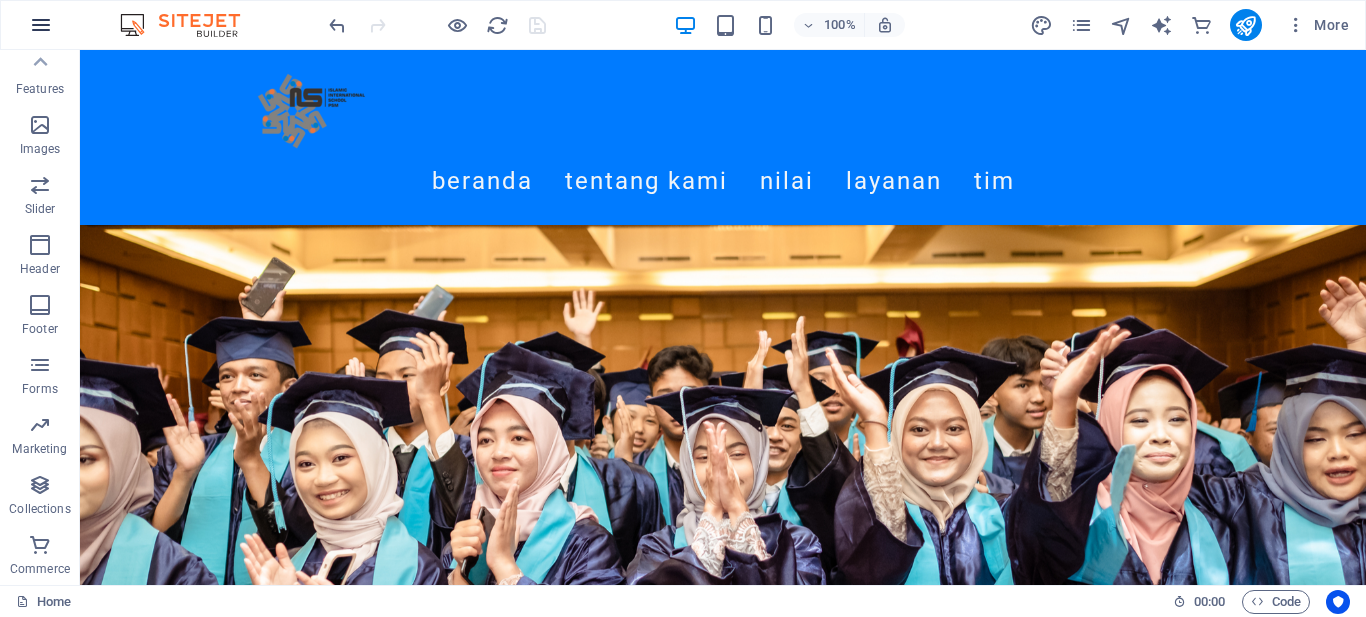 click at bounding box center [41, 25] 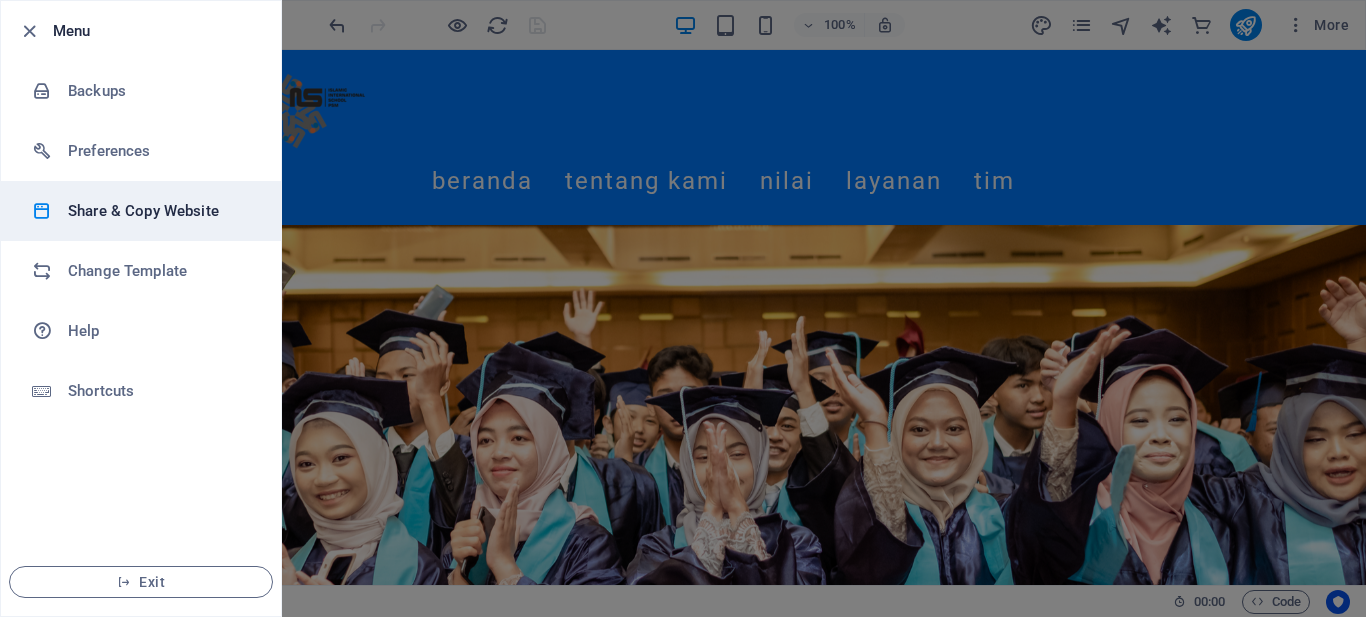 click on "Share & Copy Website" at bounding box center (160, 211) 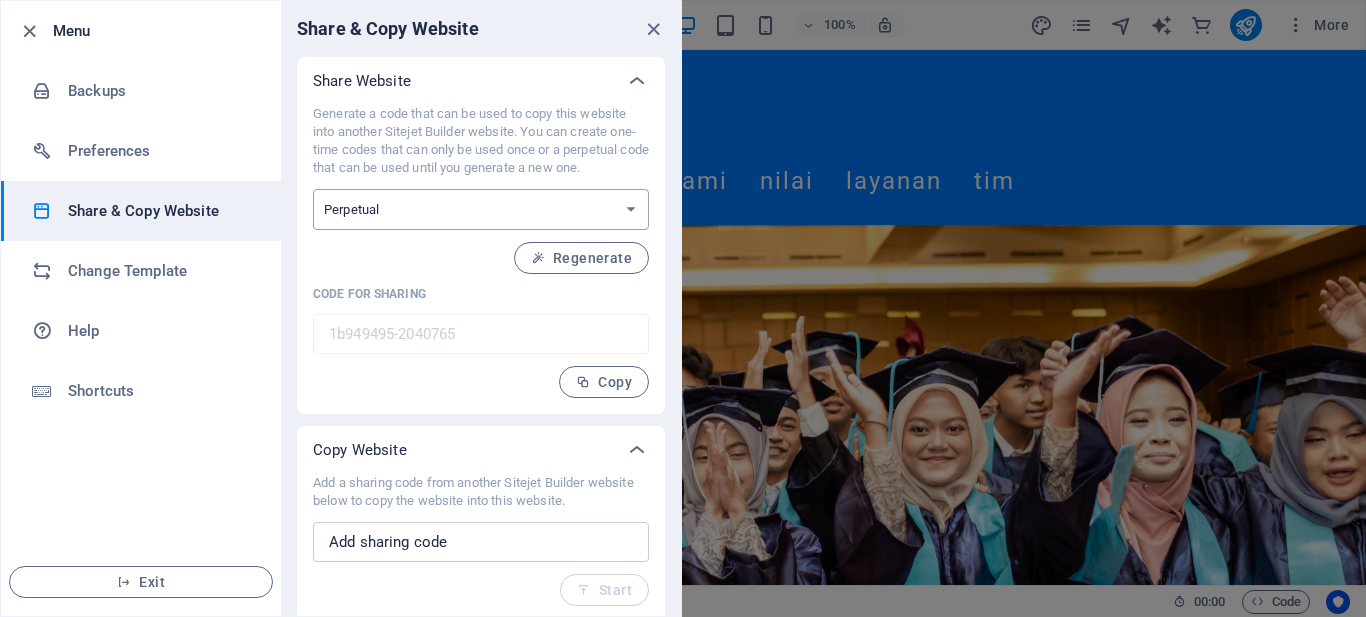 click on "One-time Perpetual" at bounding box center (481, 209) 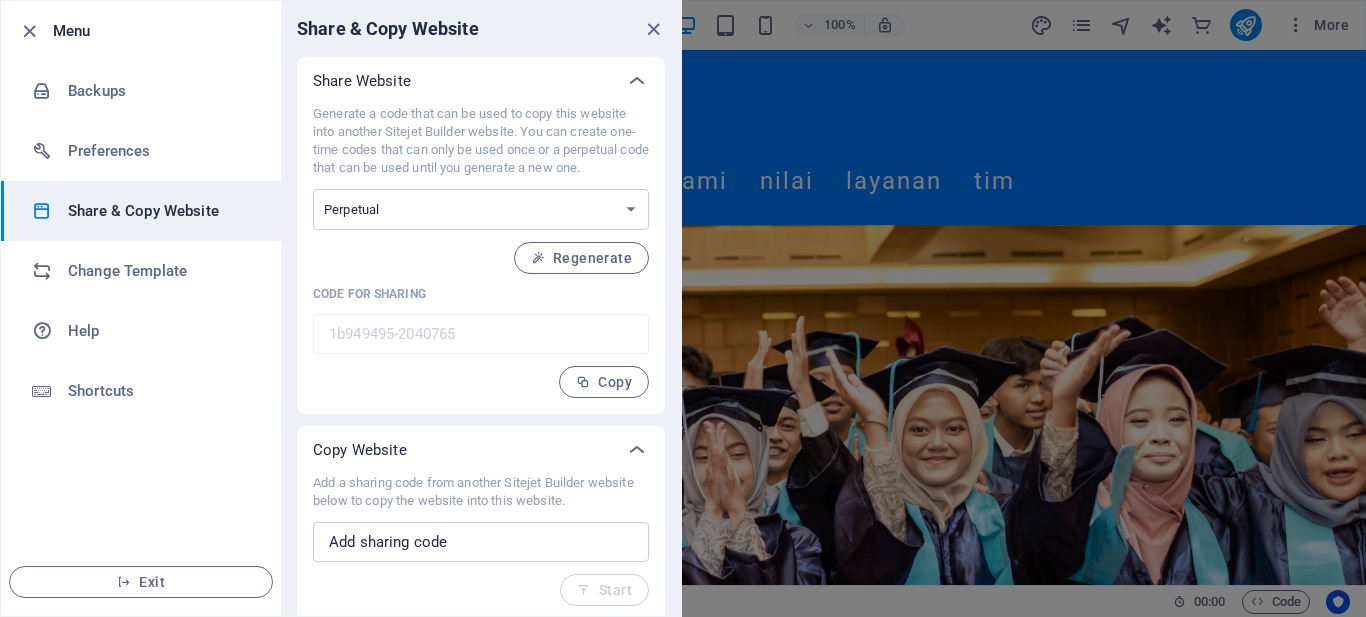 scroll, scrollTop: 6, scrollLeft: 0, axis: vertical 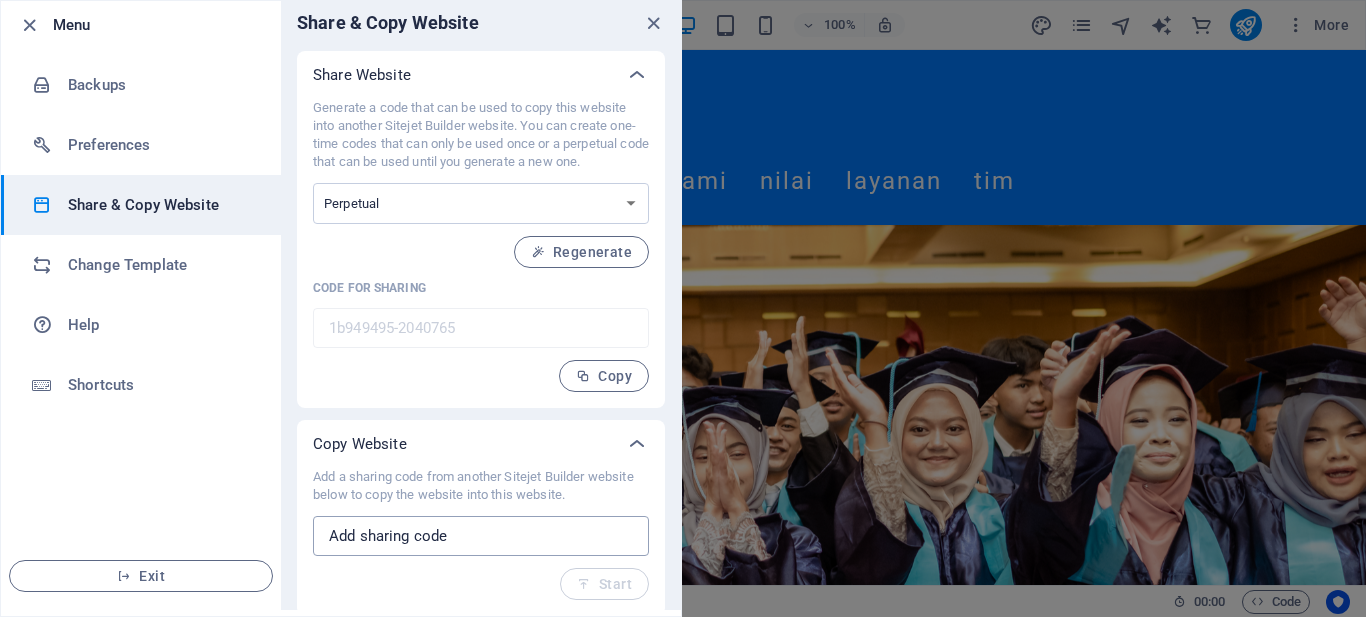 click at bounding box center (481, 536) 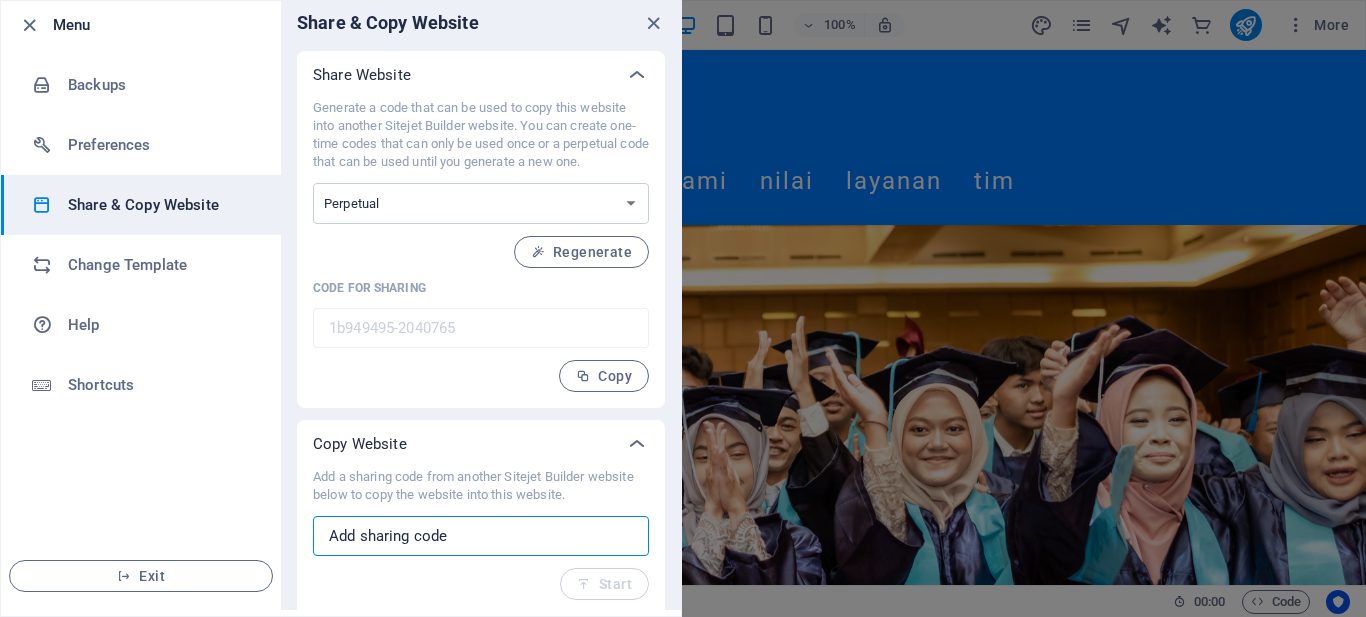 scroll, scrollTop: 0, scrollLeft: 0, axis: both 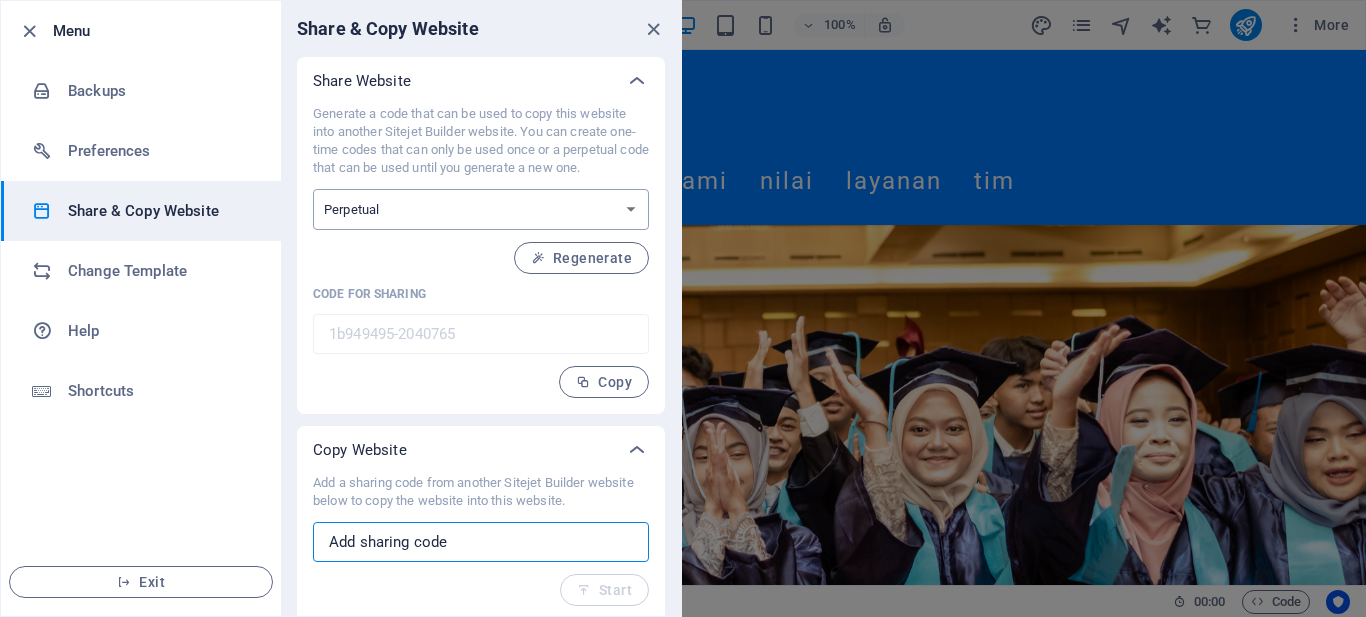 click on "One-time Perpetual" at bounding box center [481, 209] 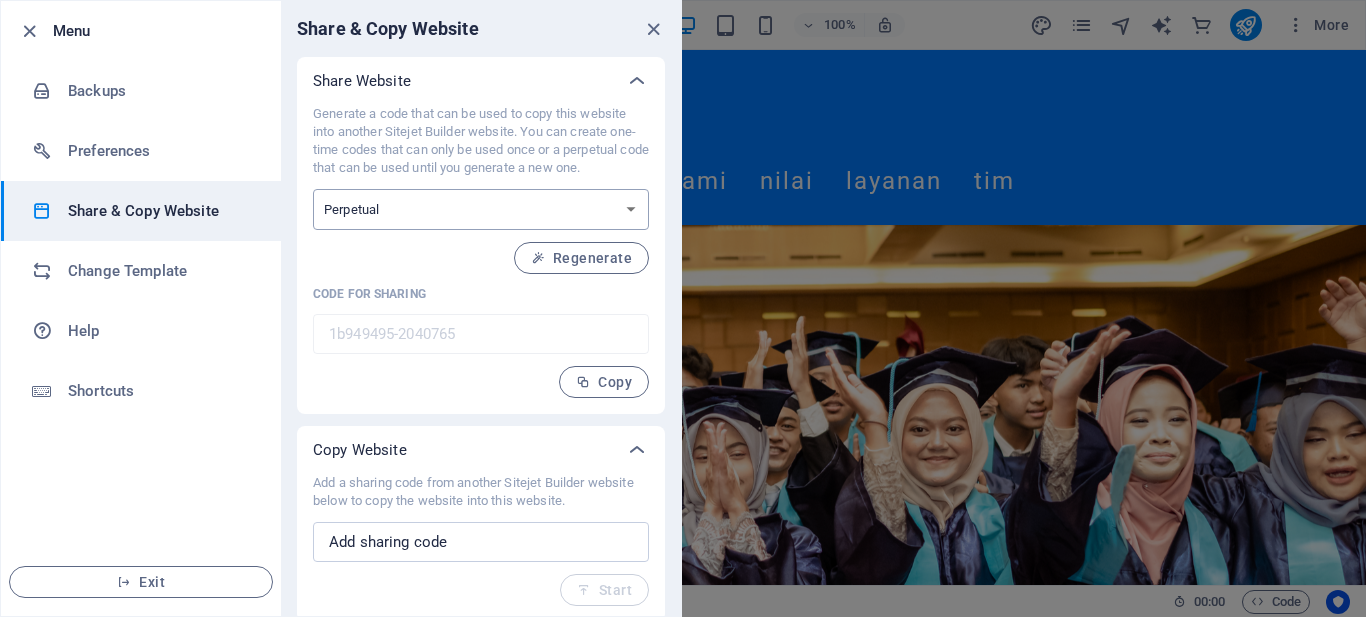 select on "onetime" 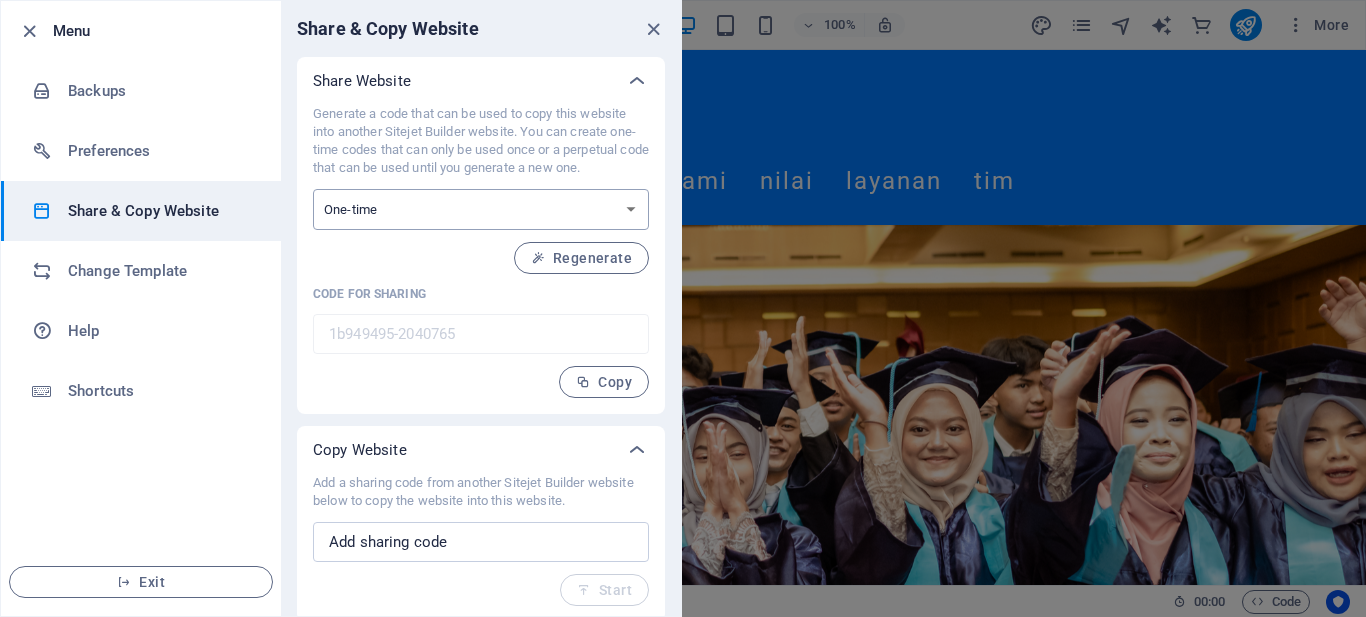 click on "One-time Perpetual" at bounding box center [481, 209] 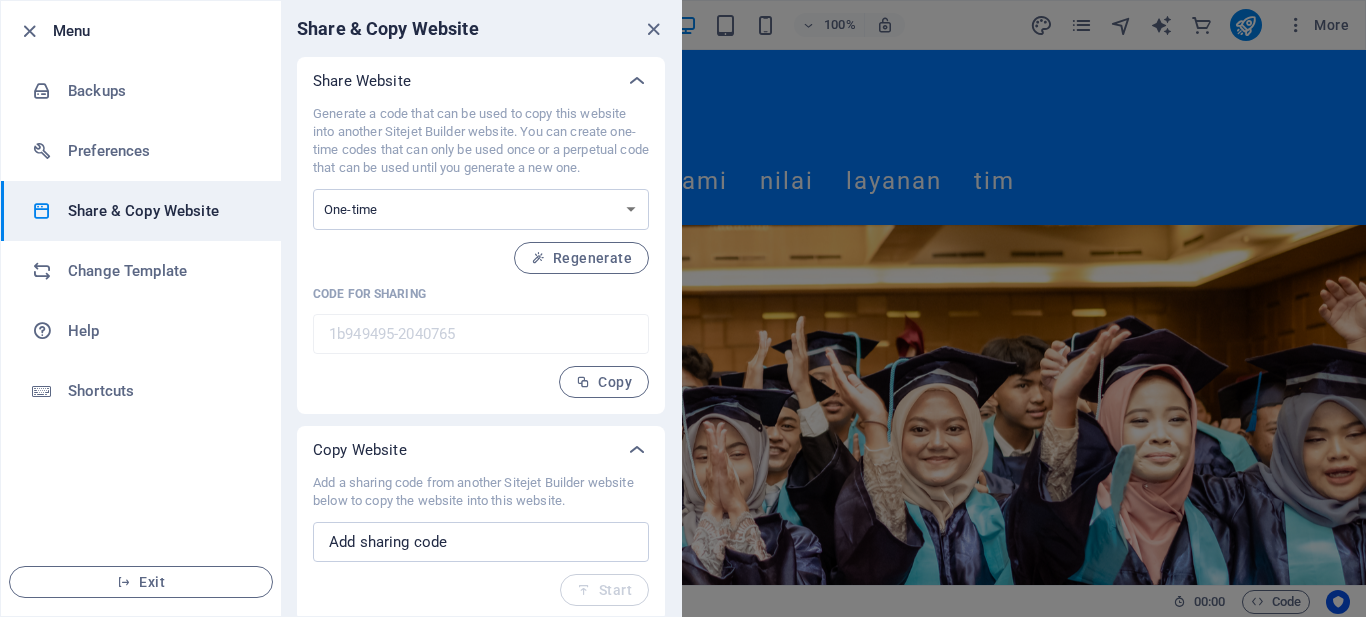 type 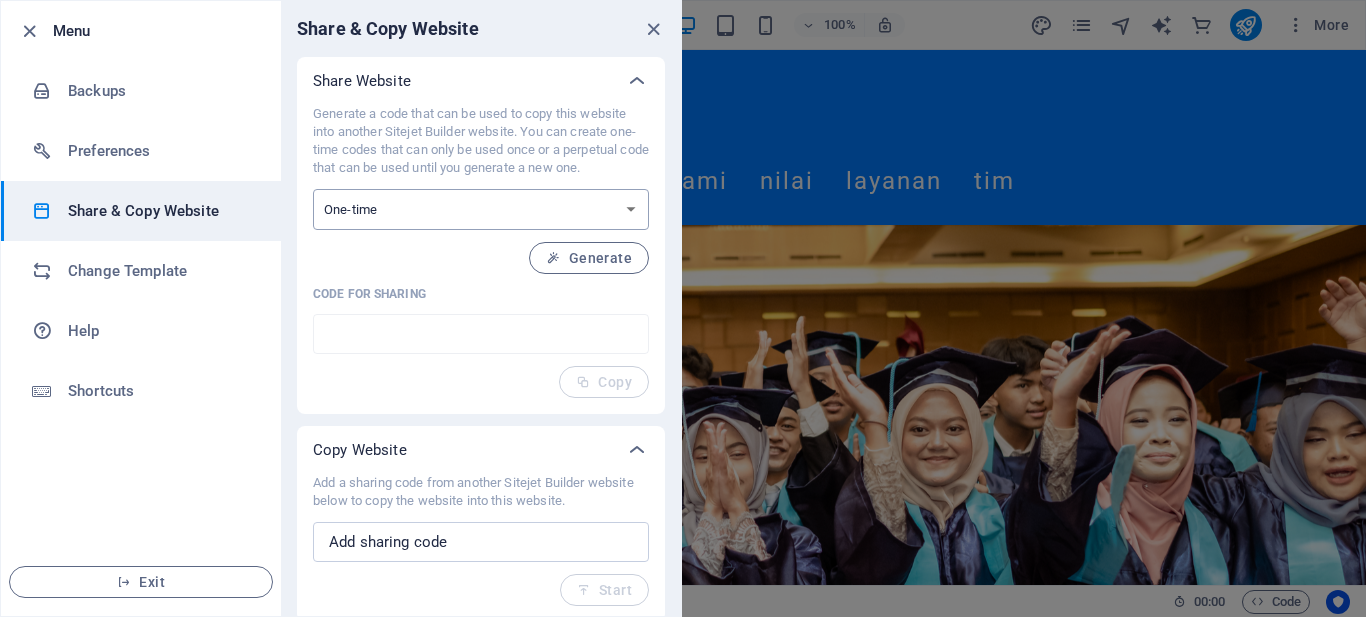 click on "One-time Perpetual" at bounding box center (481, 209) 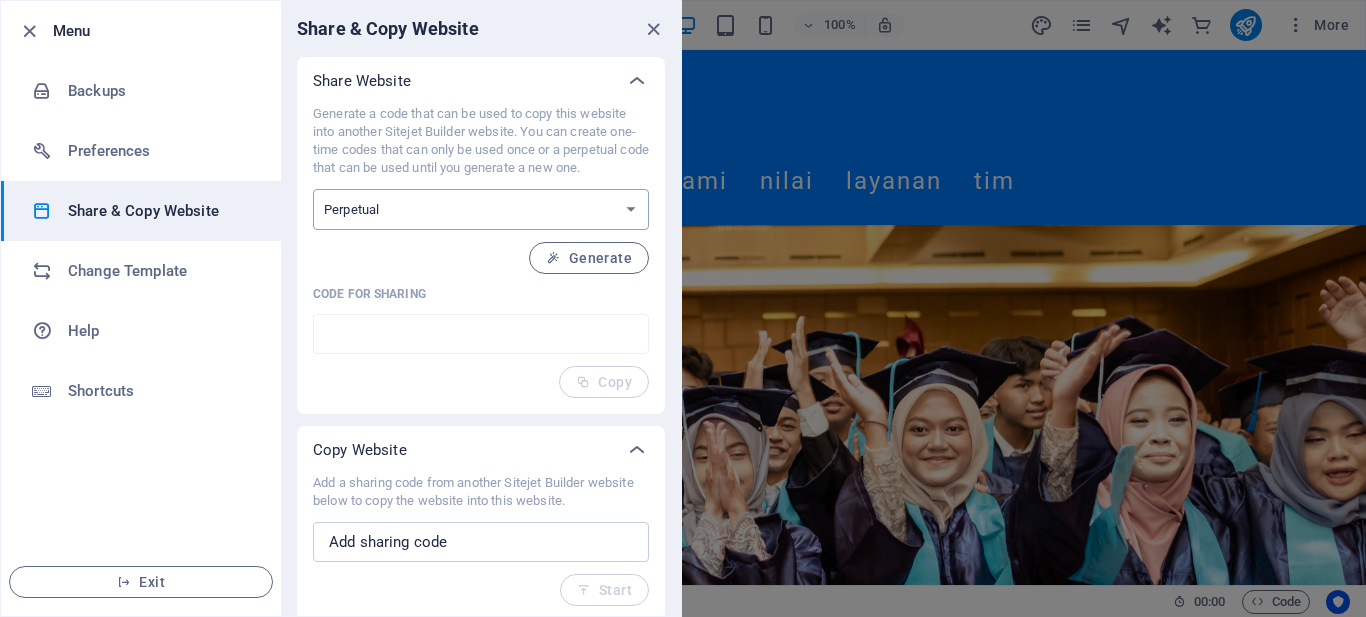 click on "One-time Perpetual" at bounding box center (481, 209) 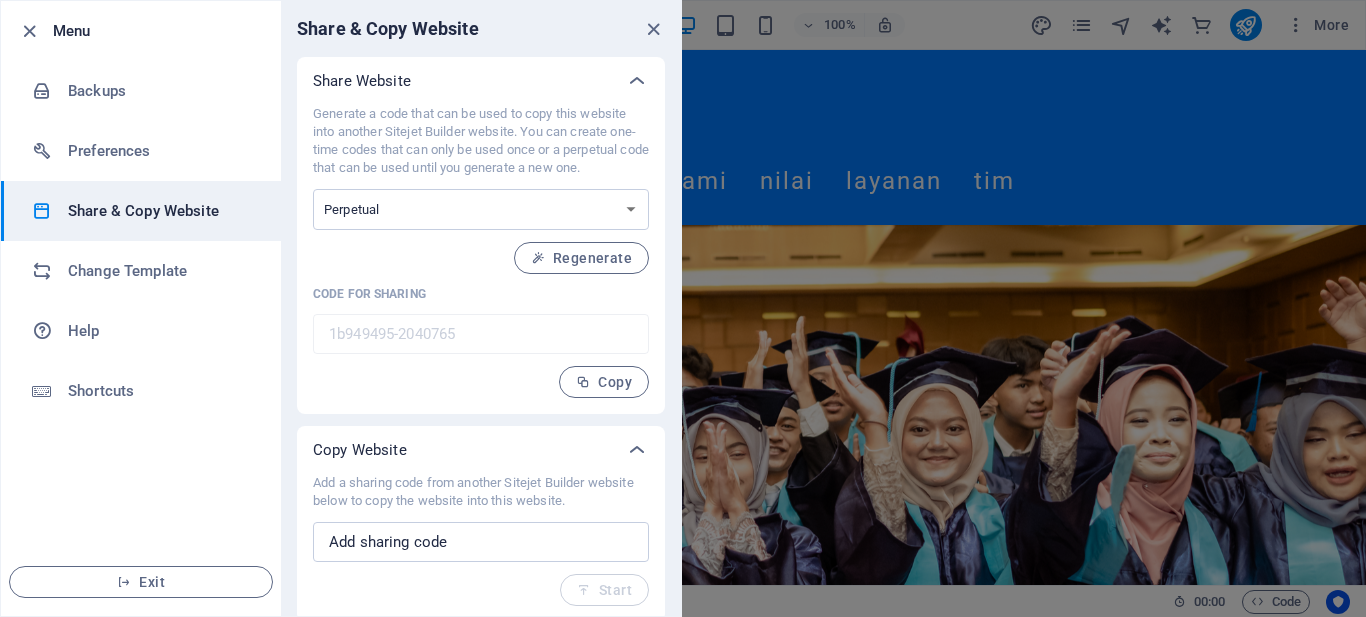 scroll, scrollTop: 6, scrollLeft: 0, axis: vertical 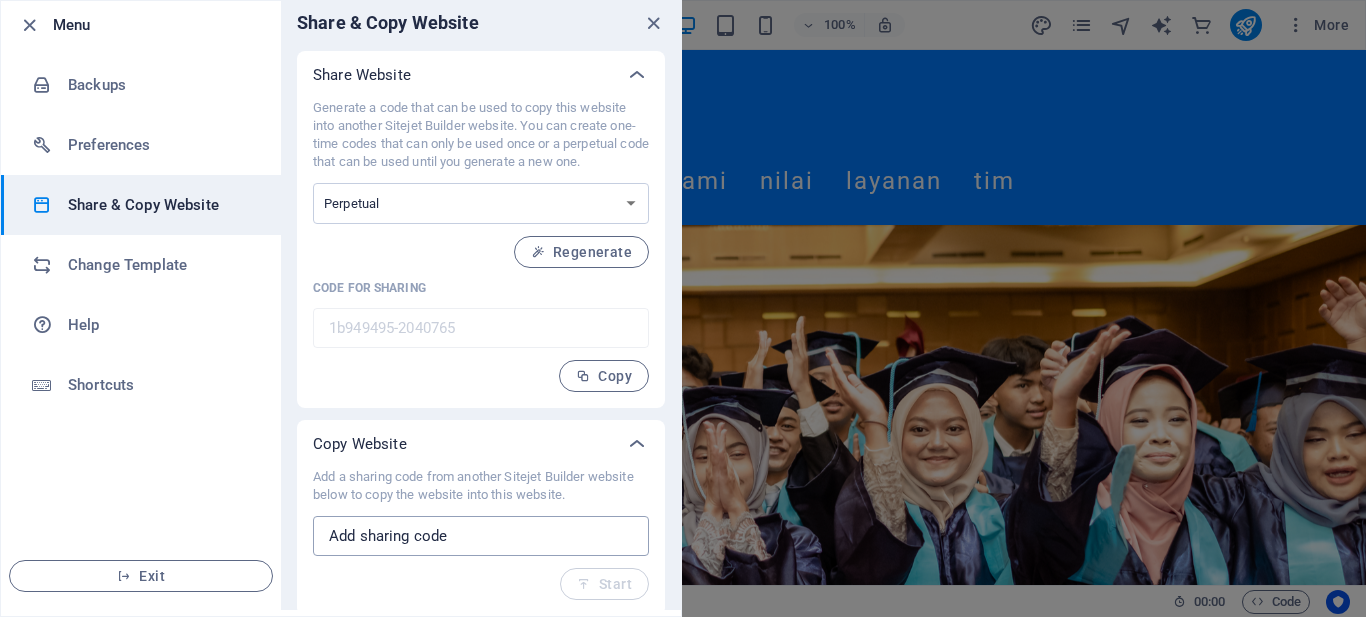 click at bounding box center [481, 536] 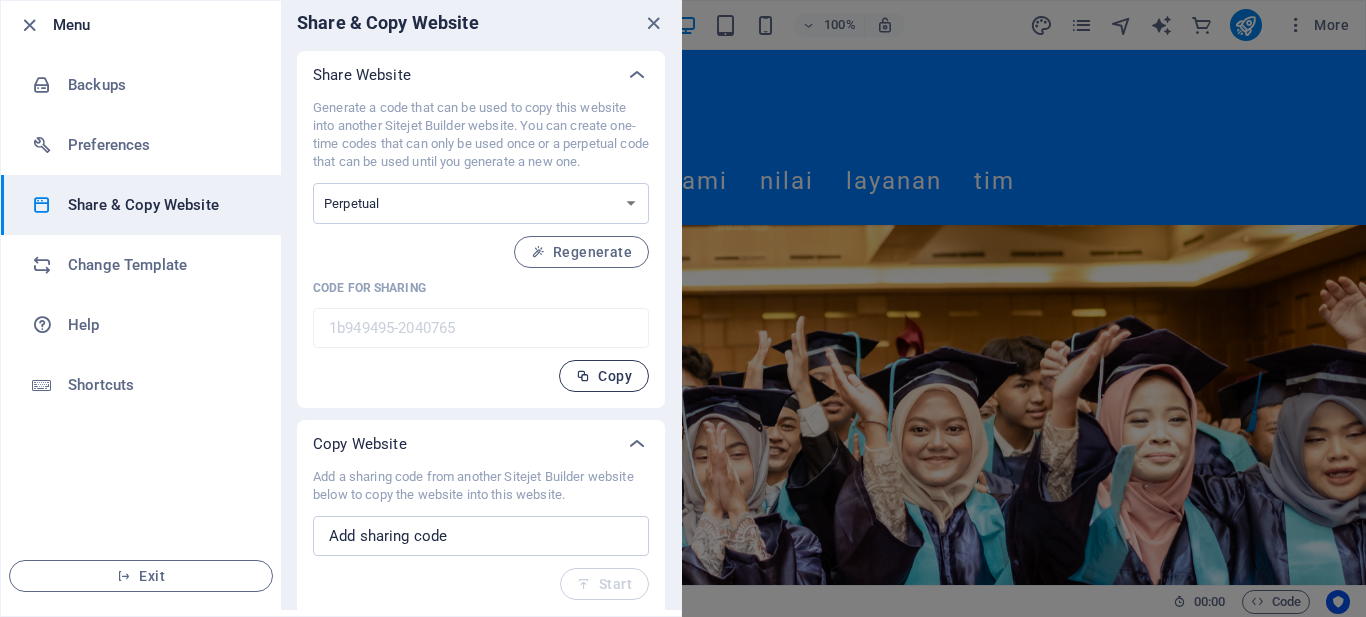 click on "Copy" at bounding box center [604, 376] 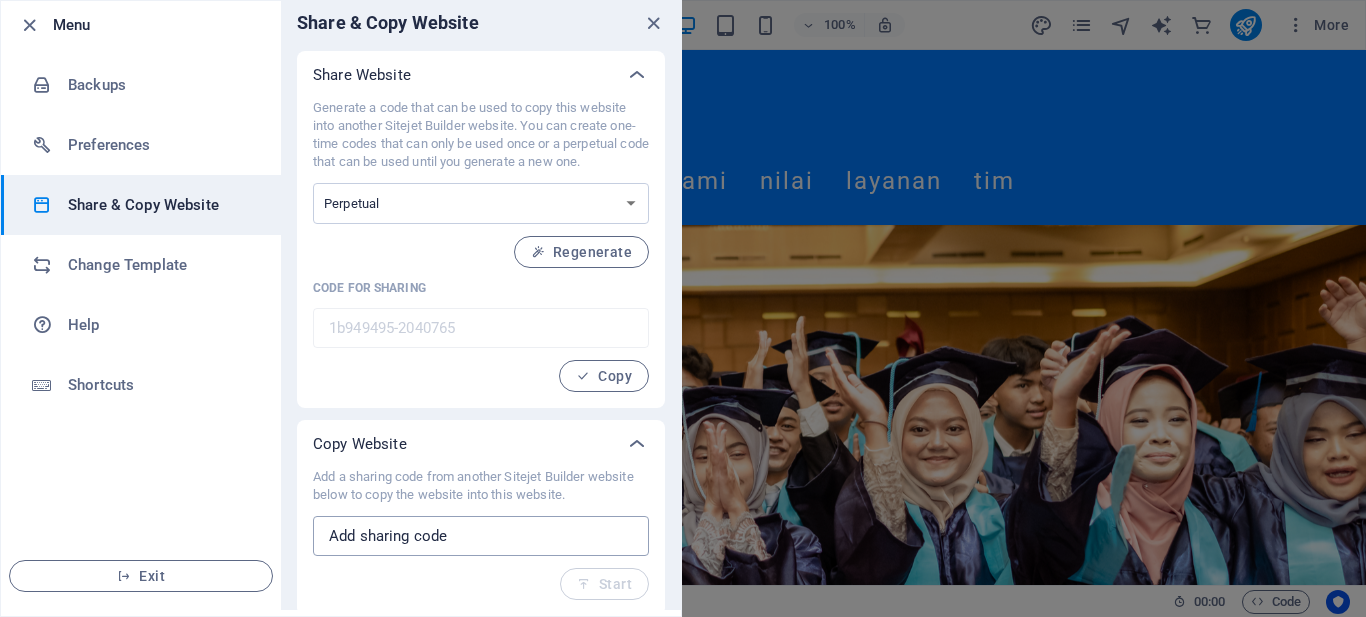 click at bounding box center (481, 536) 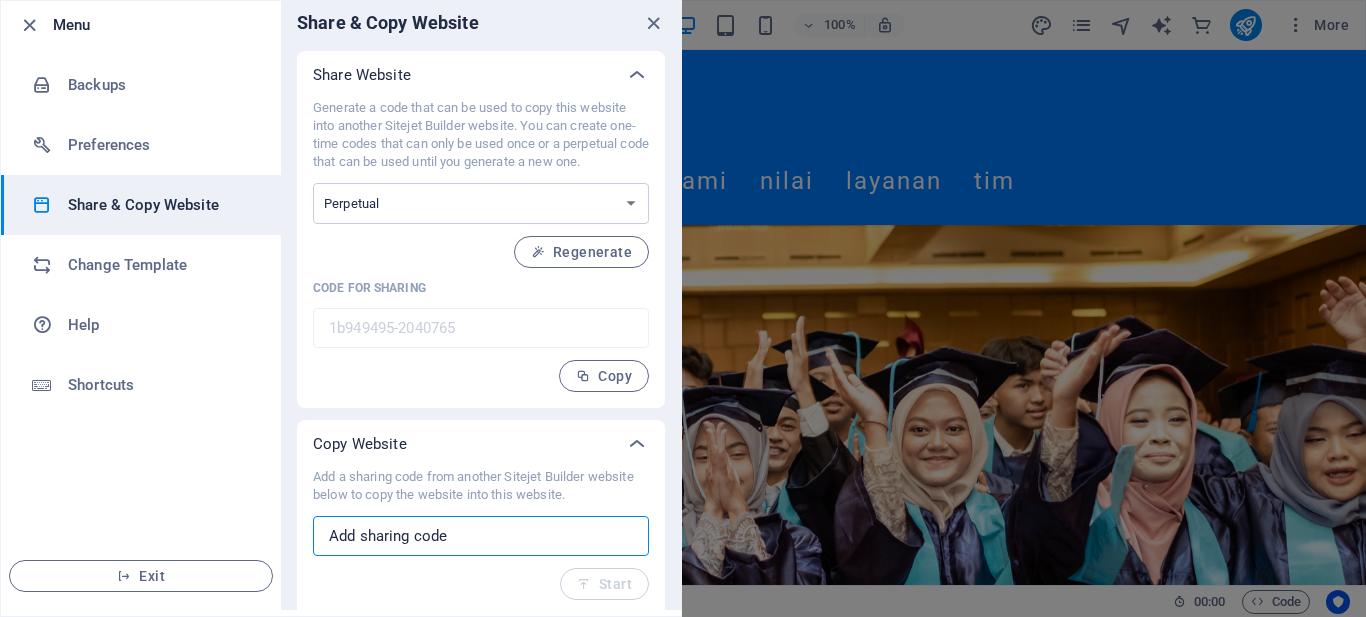 paste on "1b949495-2040765" 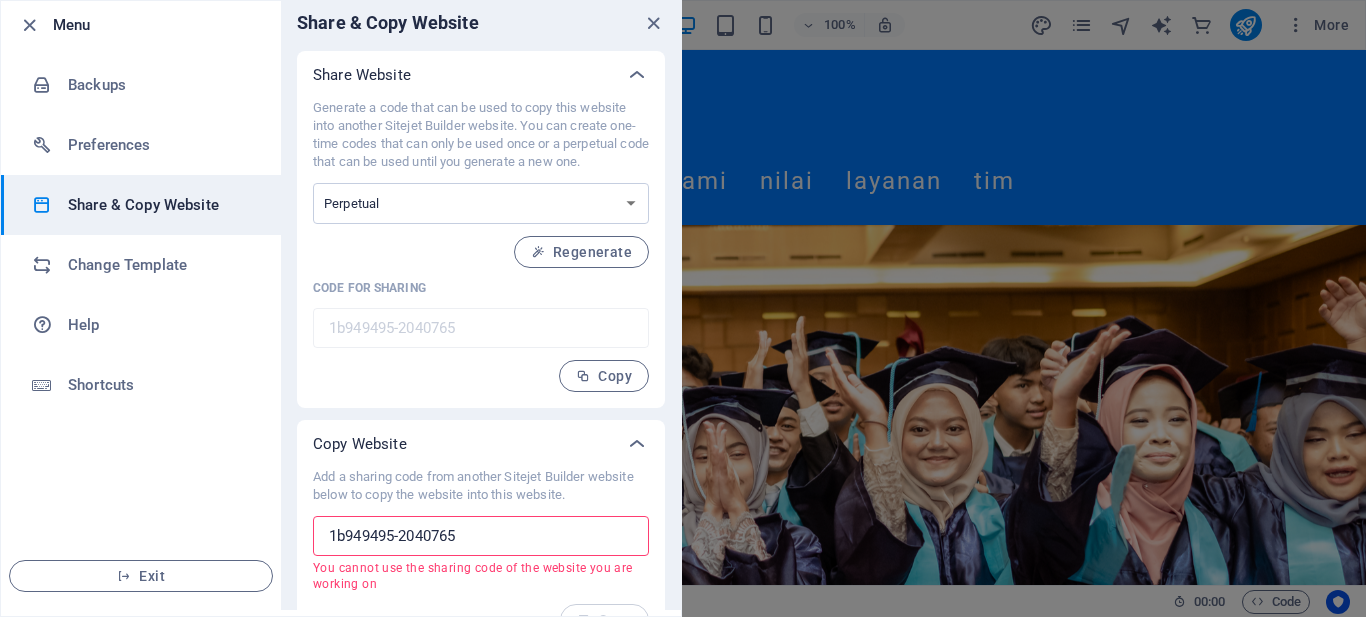 drag, startPoint x: 486, startPoint y: 539, endPoint x: 258, endPoint y: 527, distance: 228.31557 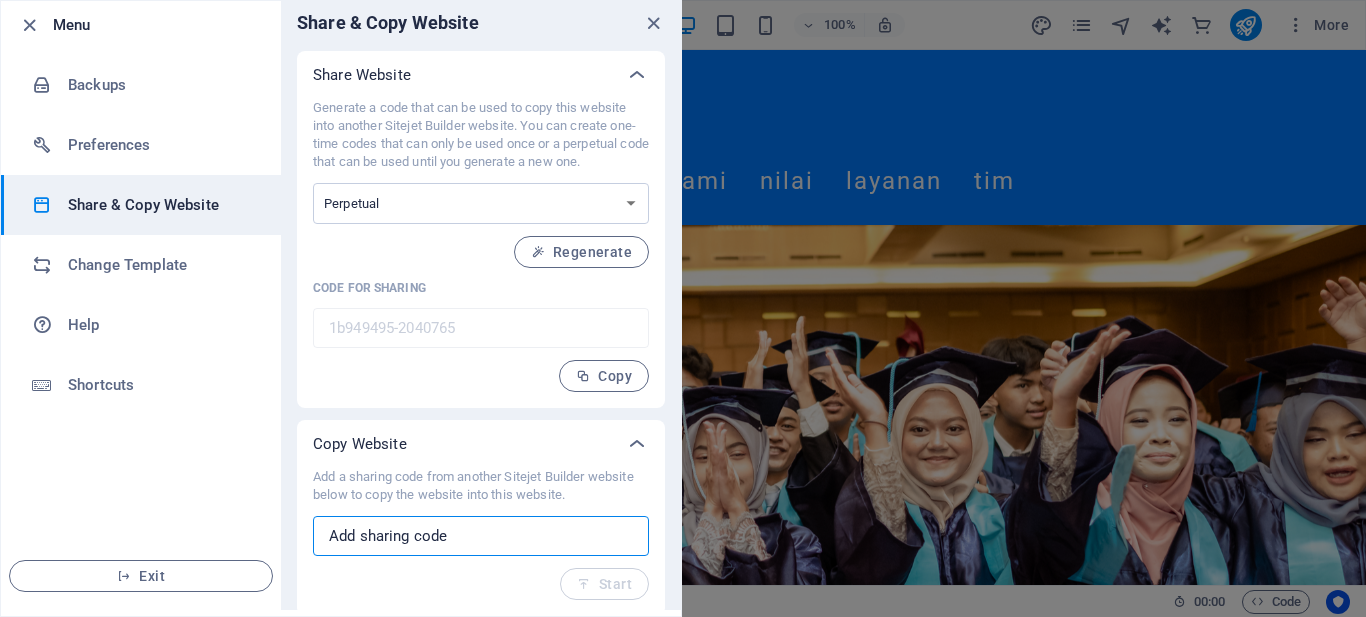 click on "Generate a code that can be used to copy this website into another Sitejet Builder website. You can create one-time codes that can only be used once or a perpetual code that can be used until you generate a new one. One-time Perpetual Regenerate Code for sharing [CODE] ​ Copy" at bounding box center (481, 245) 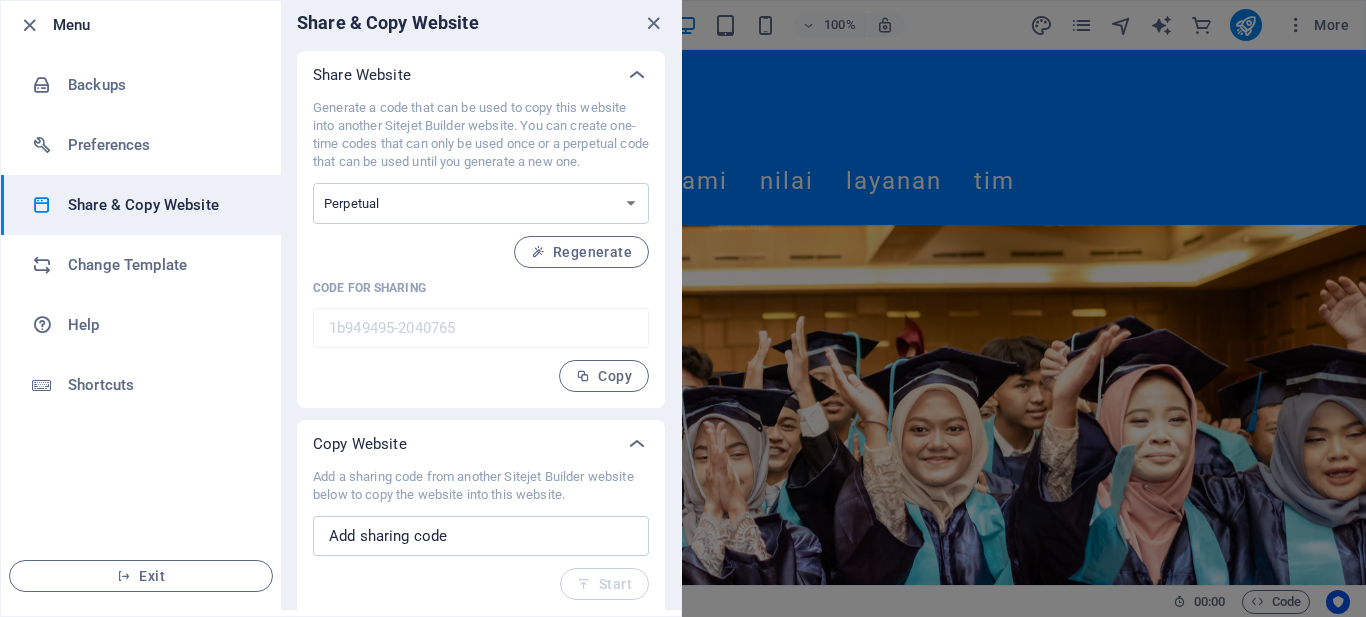 scroll, scrollTop: 0, scrollLeft: 0, axis: both 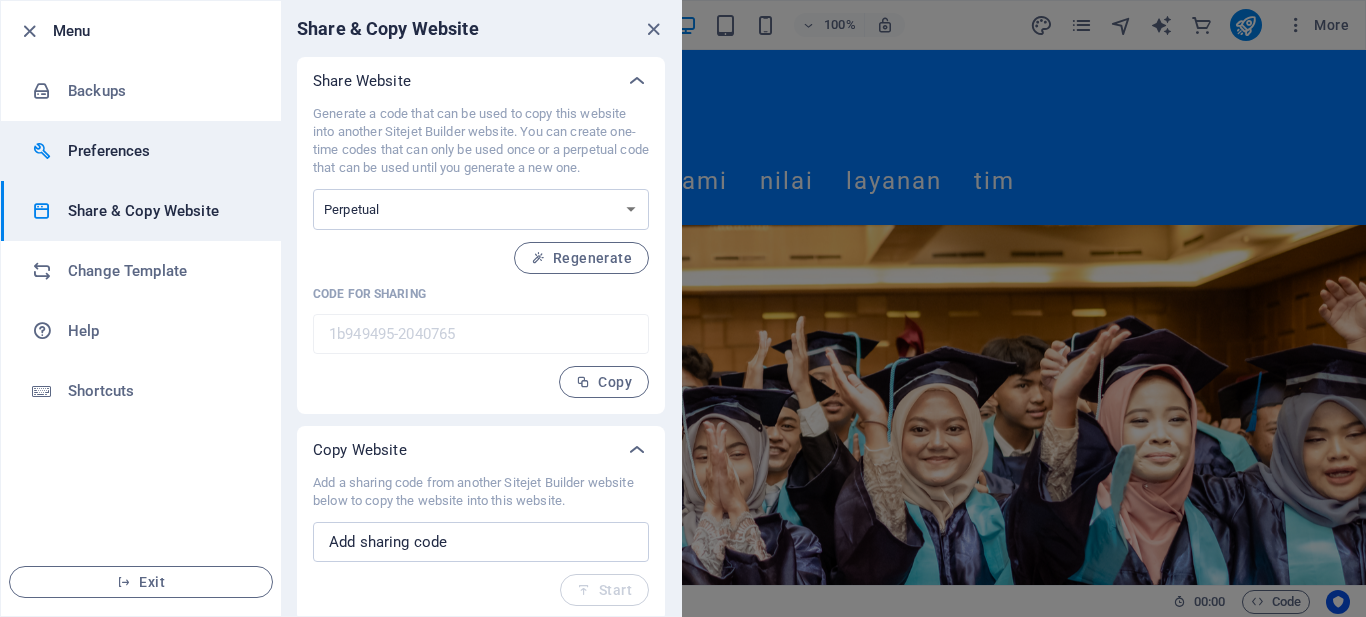 click on "Preferences" at bounding box center [160, 151] 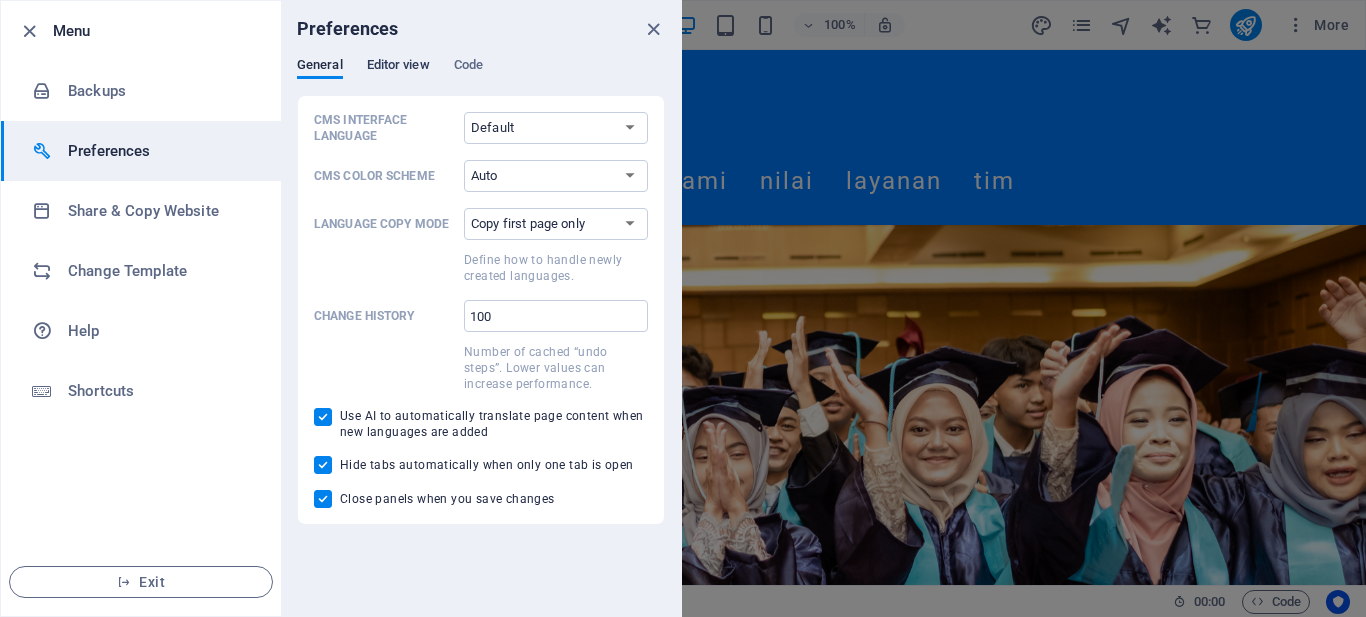 click on "Editor view" at bounding box center [398, 67] 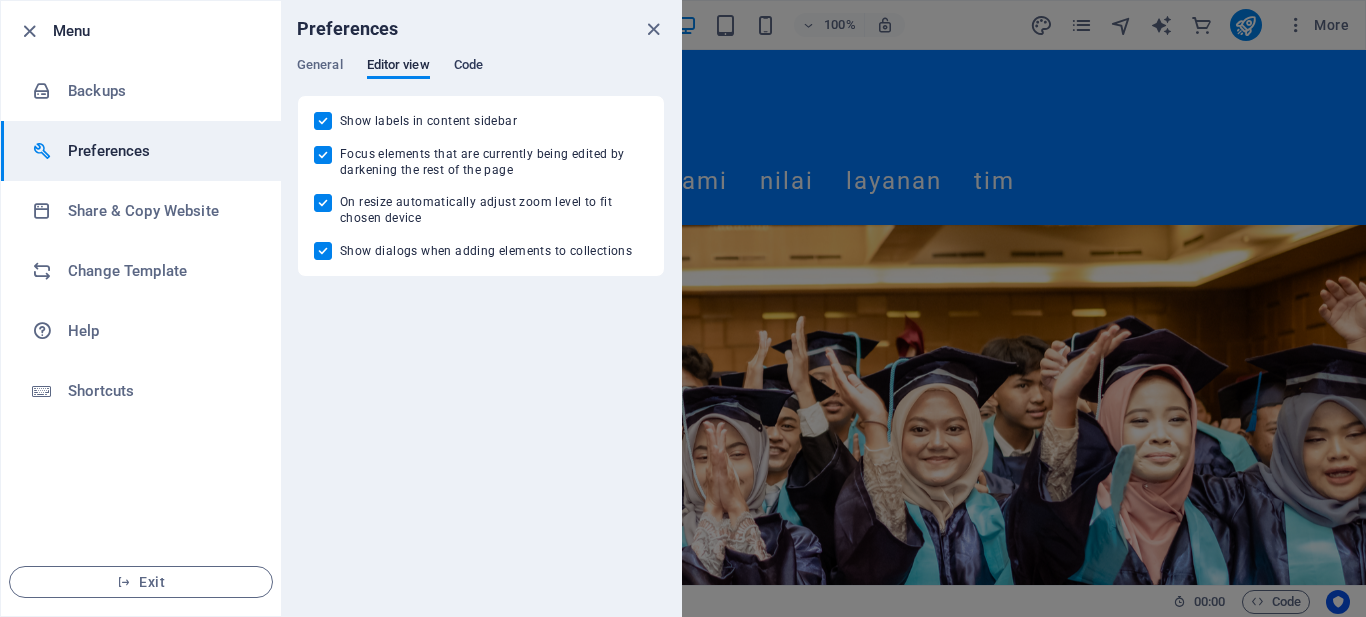 click on "Code" at bounding box center (468, 67) 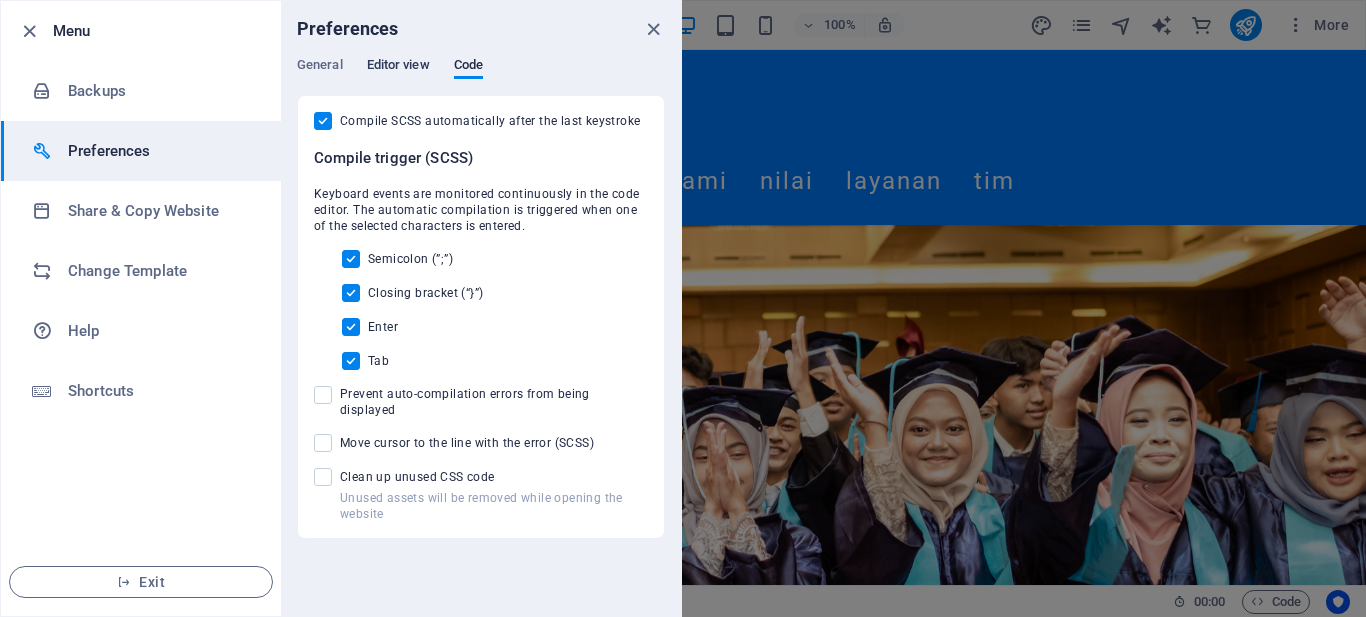 click on "Editor view" at bounding box center [398, 67] 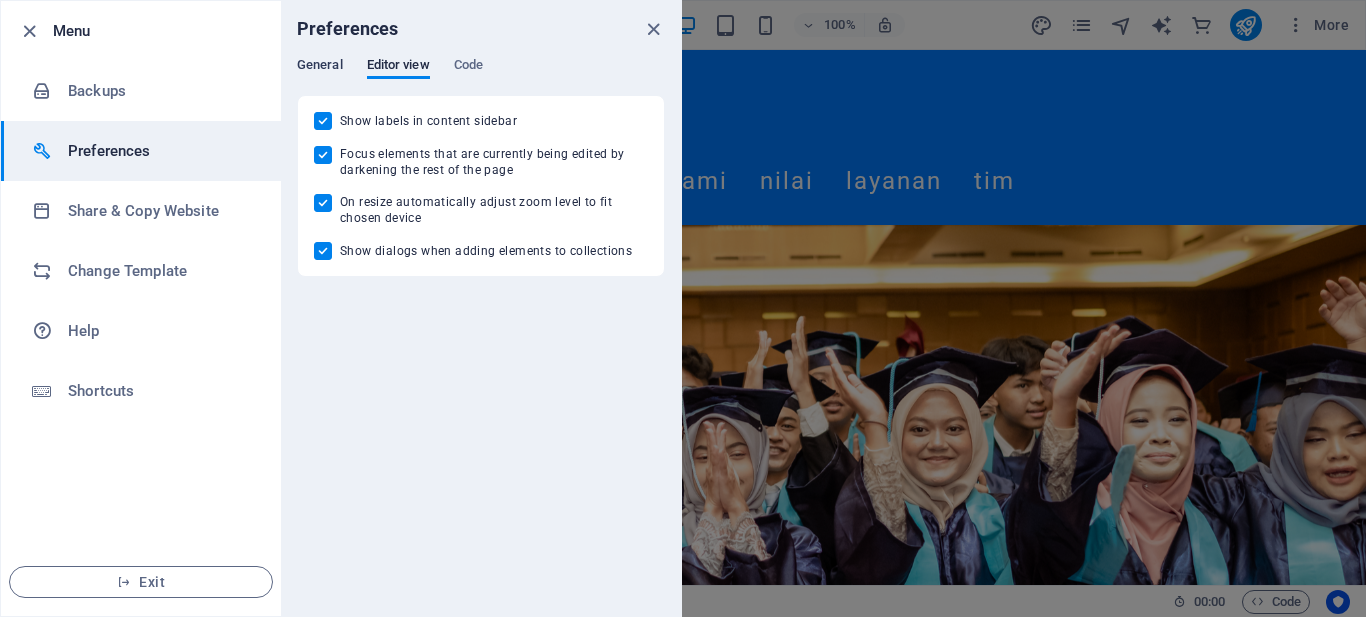 click on "General" at bounding box center [320, 67] 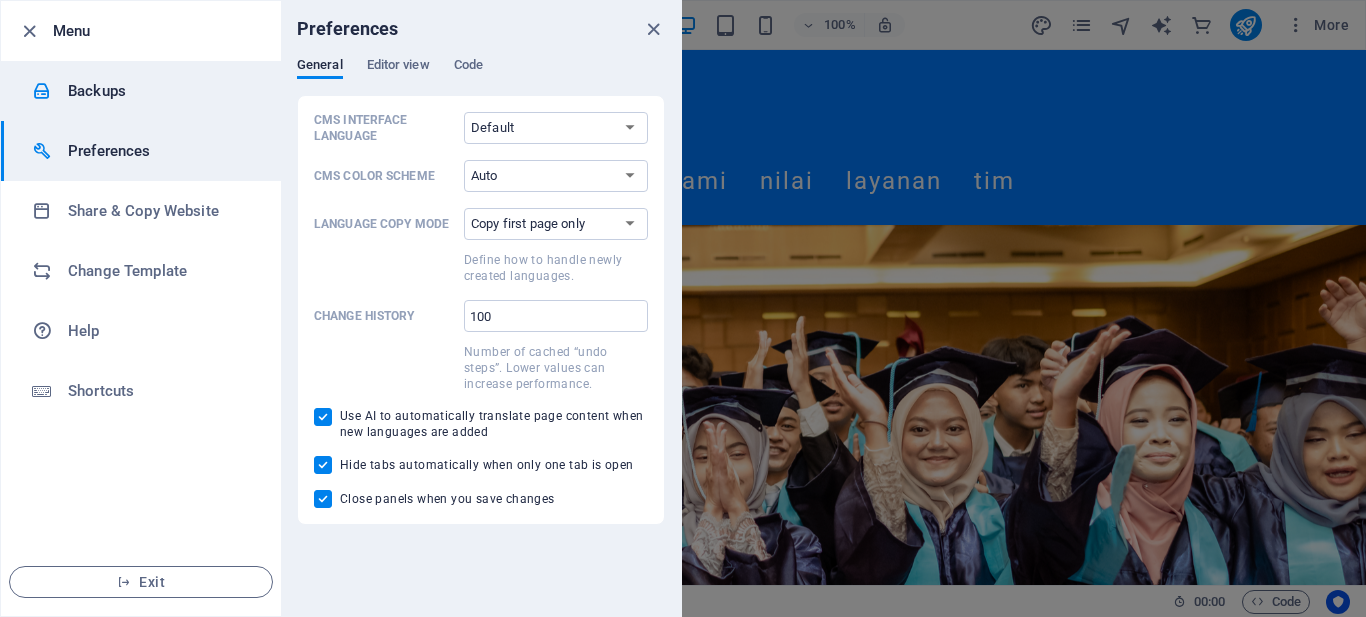 click on "Backups" at bounding box center (160, 91) 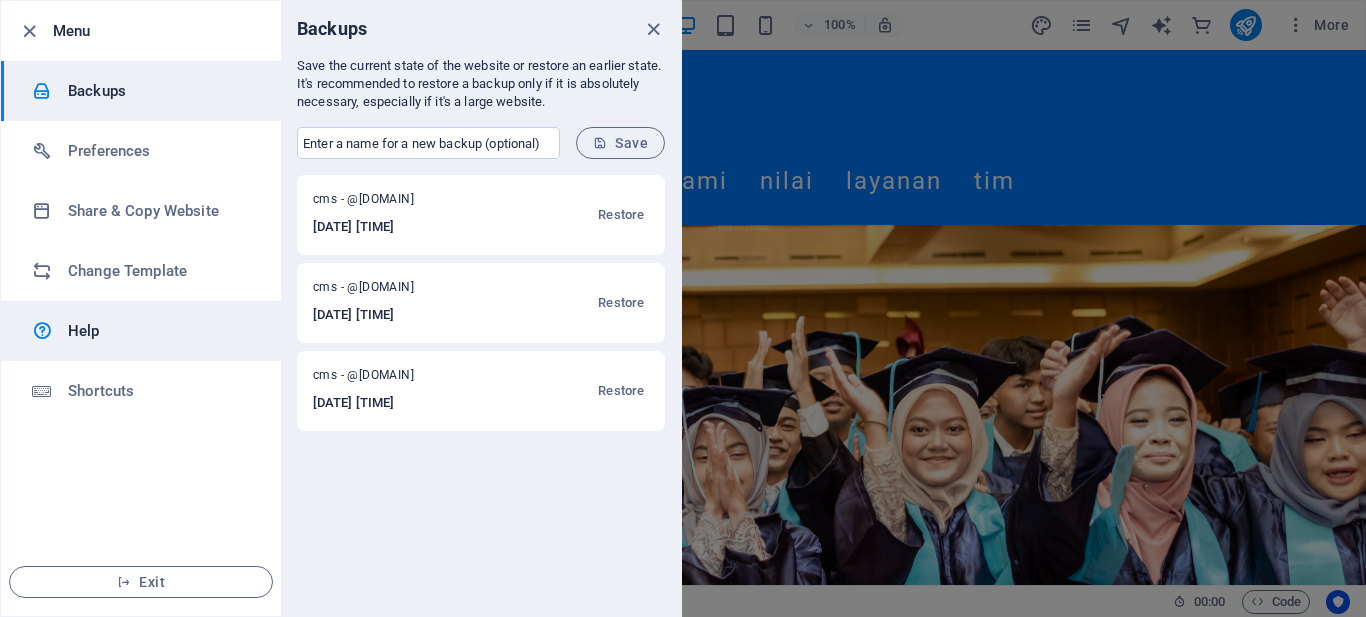 click on "Help" at bounding box center (160, 331) 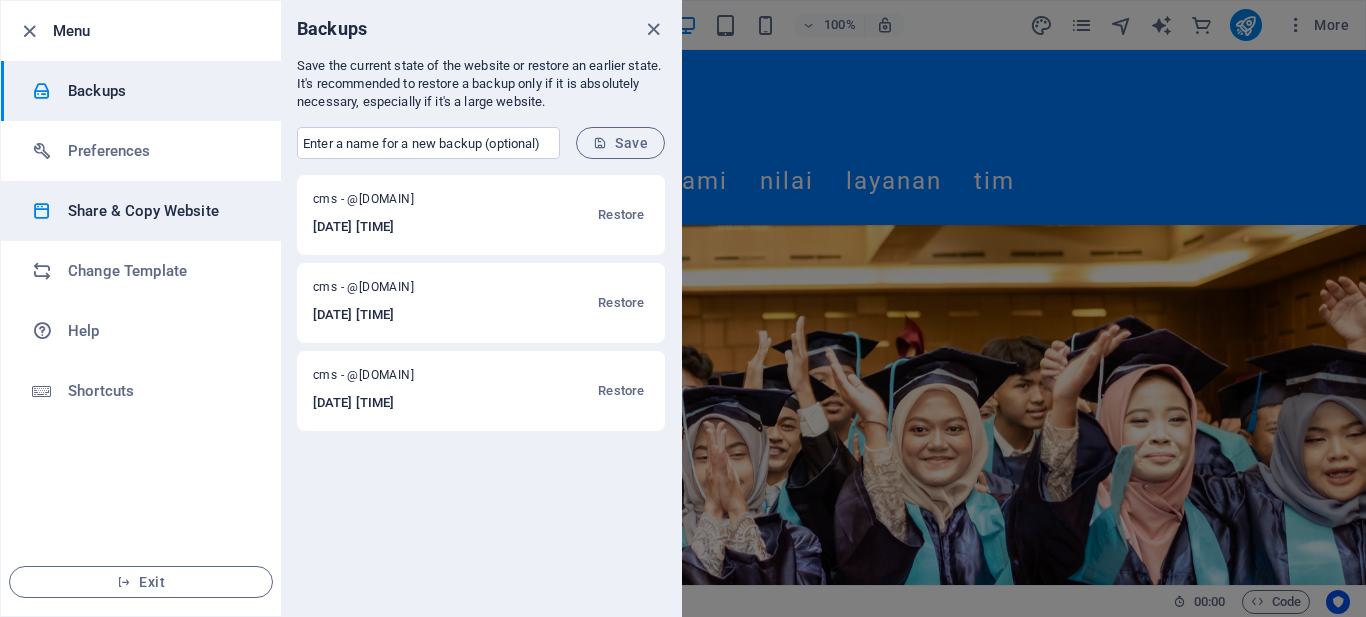 click on "Share & Copy Website" at bounding box center (160, 211) 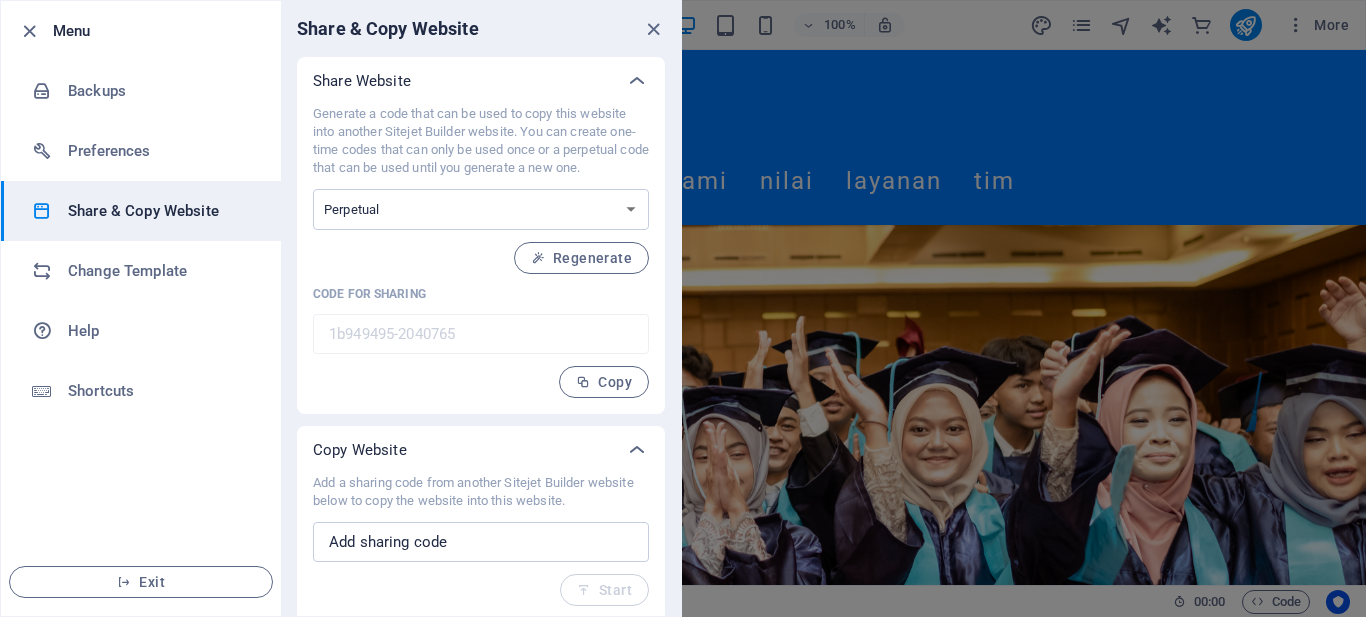 click on "Generate a code that can be used to copy this website into another Sitejet Builder website. You can create one-time codes that can only be used once or a perpetual code that can be used until you generate a new one. One-time Perpetual Regenerate Code for sharing [CODE] ​ Copy" at bounding box center [481, 251] 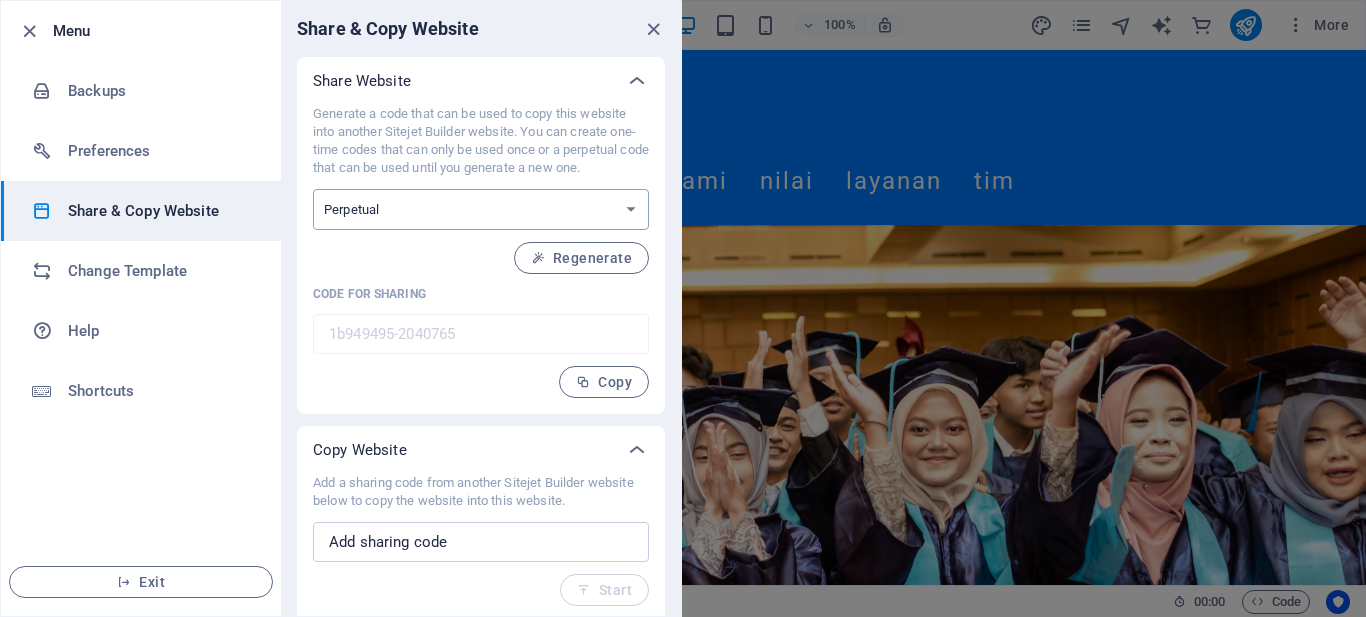 click on "One-time Perpetual" at bounding box center [481, 209] 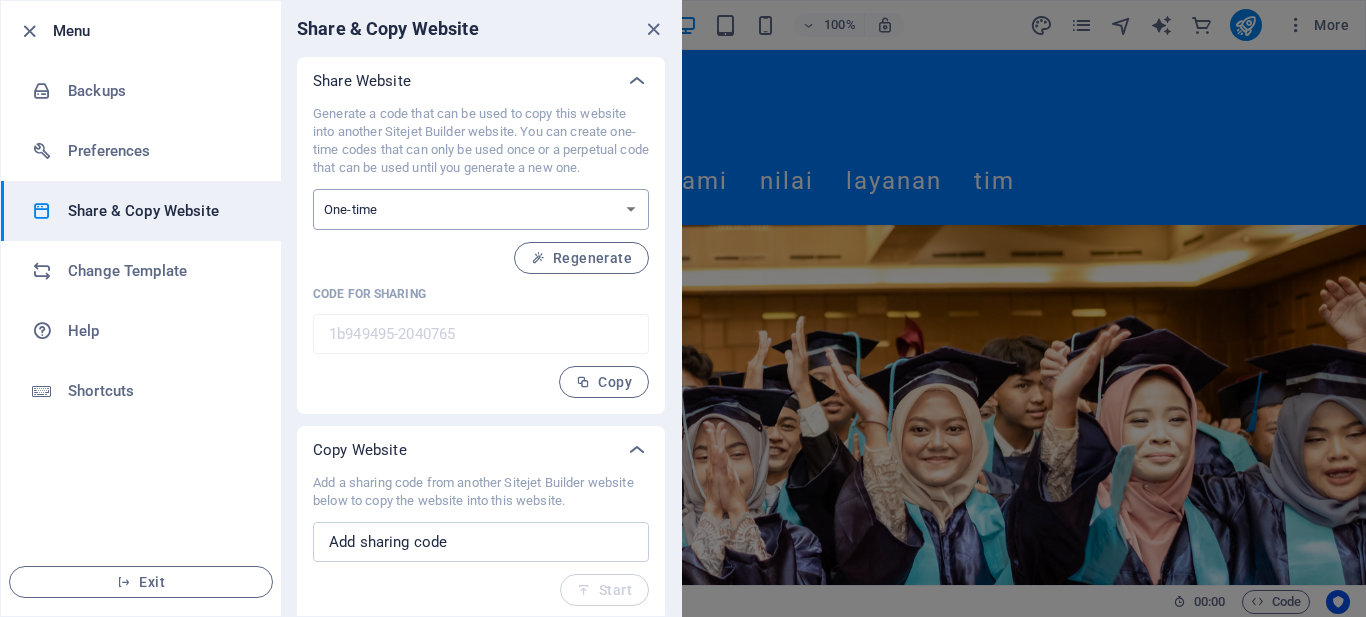 click on "One-time Perpetual" at bounding box center [481, 209] 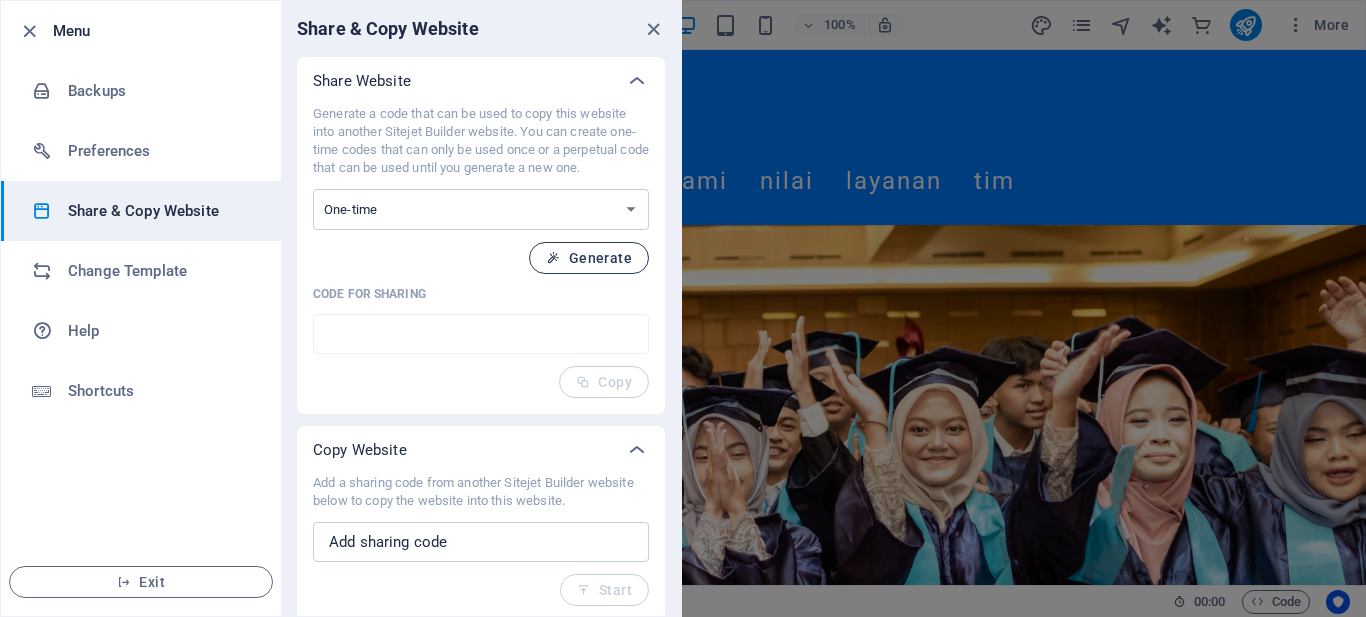 click on "Generate" at bounding box center [589, 258] 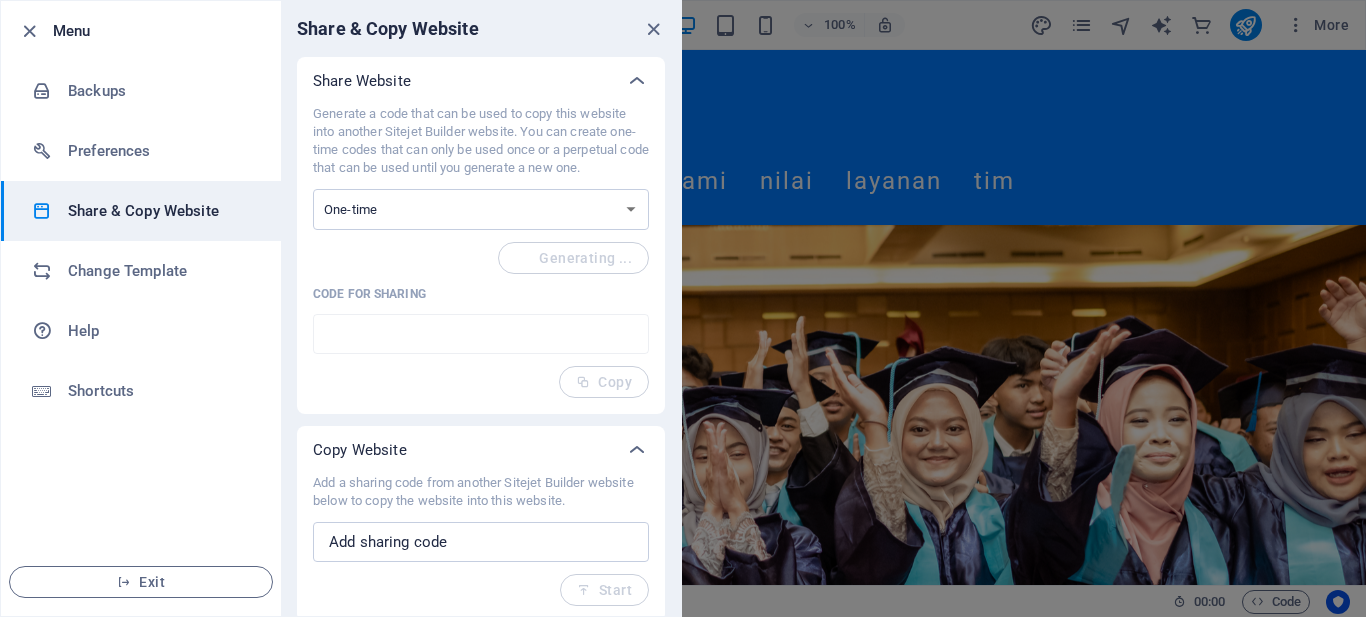 type on "77fc113a-2040765" 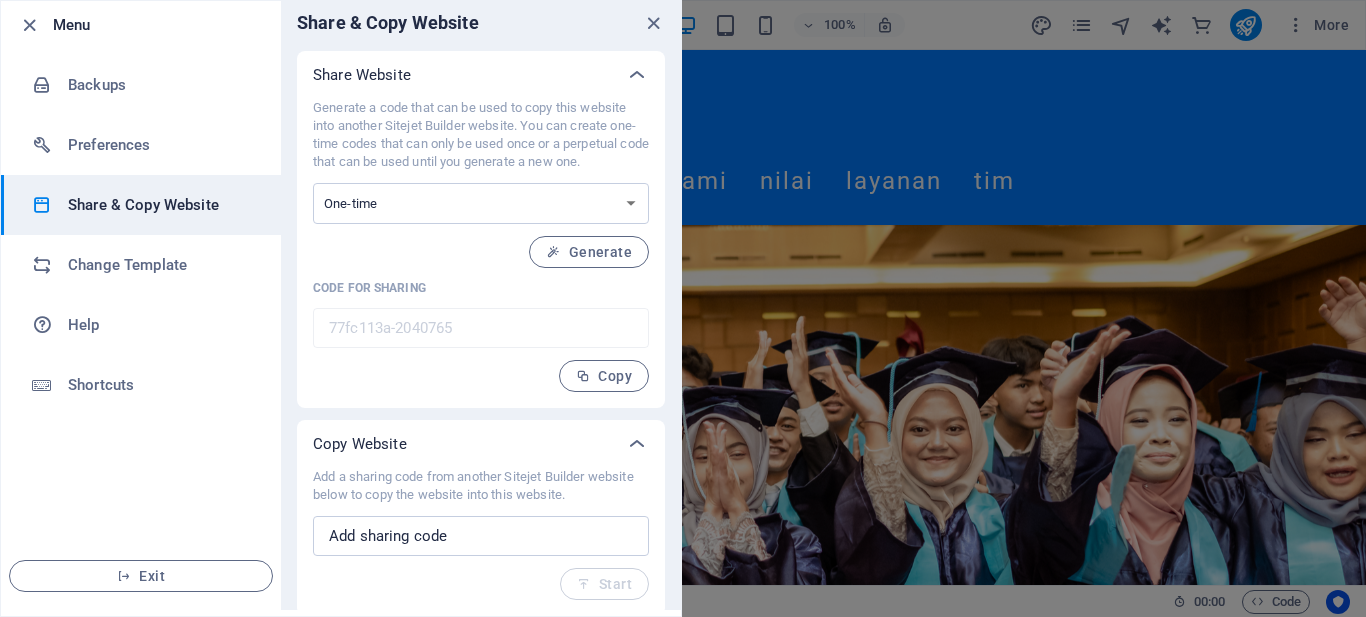 scroll, scrollTop: 0, scrollLeft: 0, axis: both 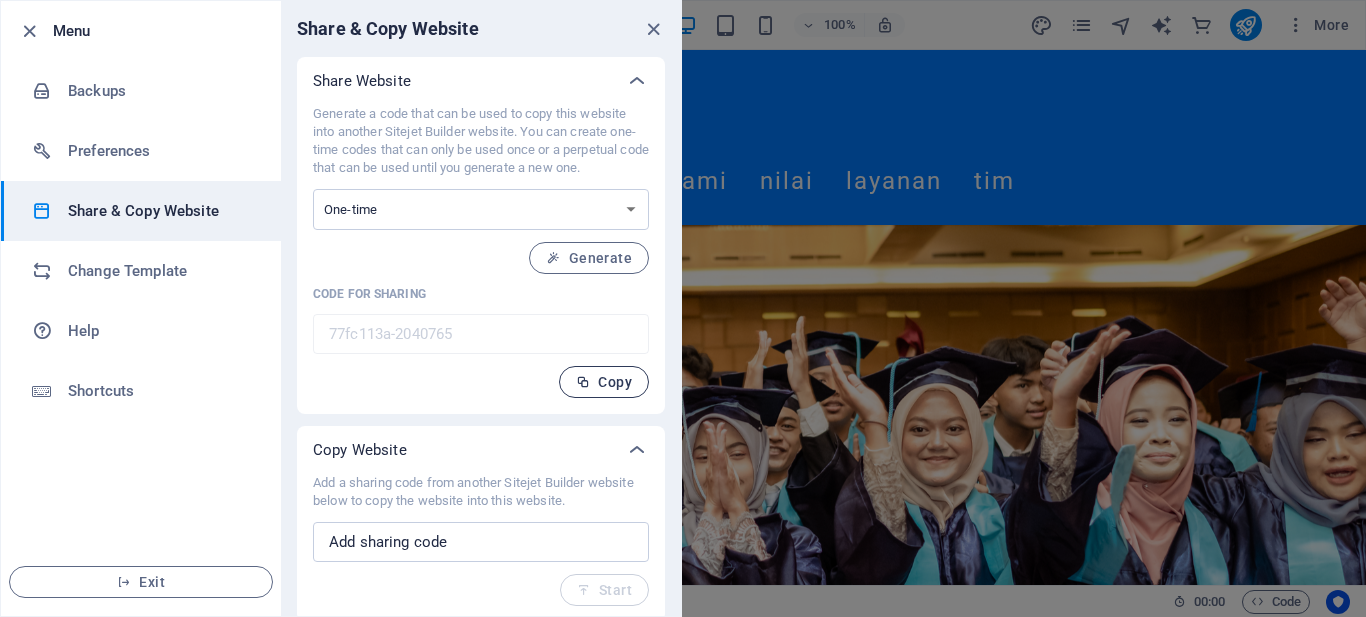 click at bounding box center [583, 382] 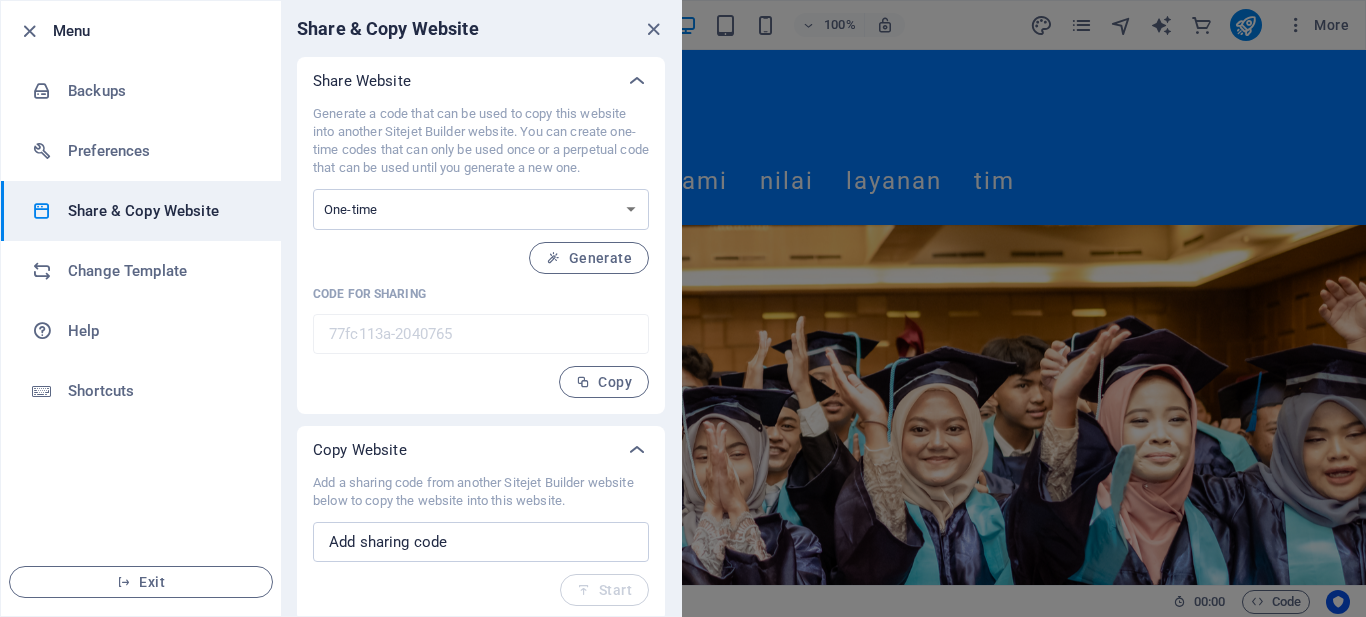 scroll, scrollTop: 6, scrollLeft: 0, axis: vertical 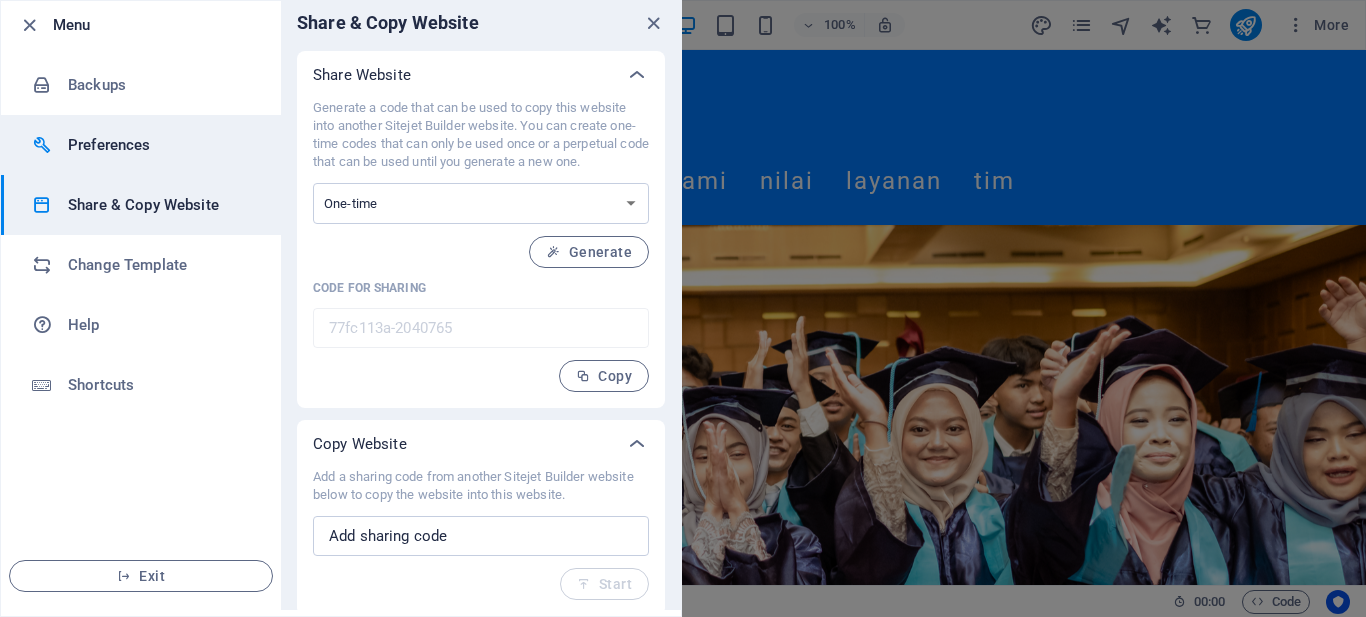 click on "Preferences" at bounding box center (160, 145) 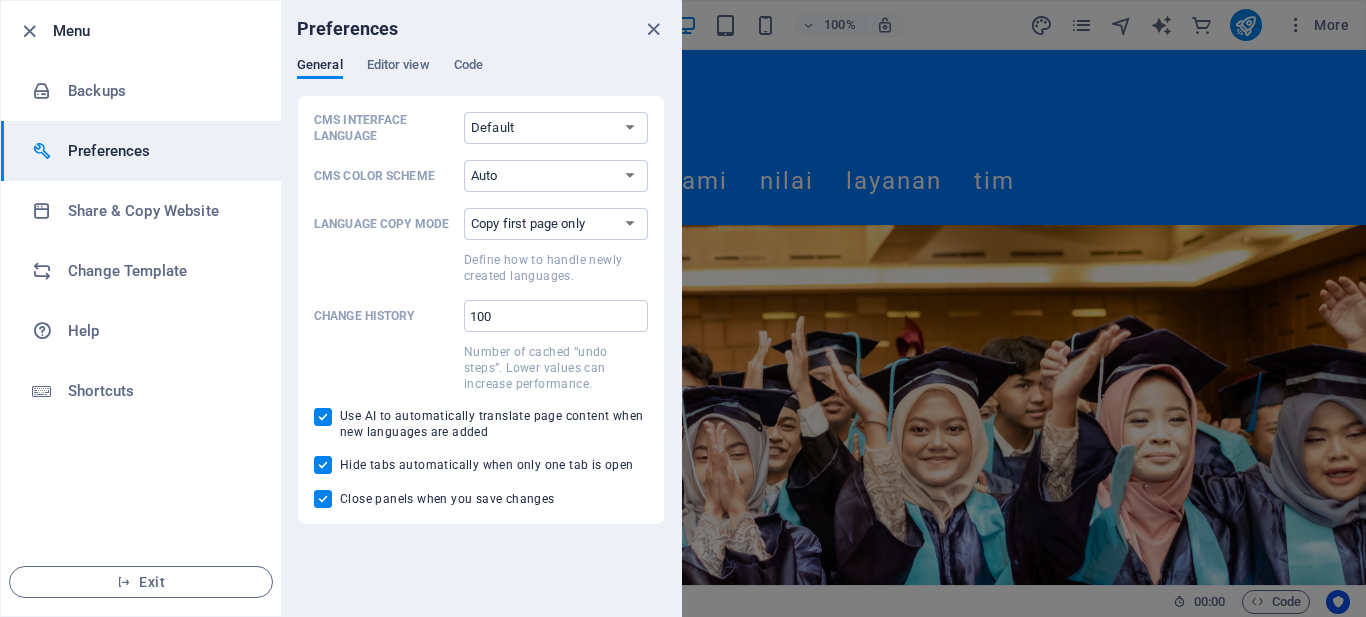 scroll, scrollTop: 0, scrollLeft: 0, axis: both 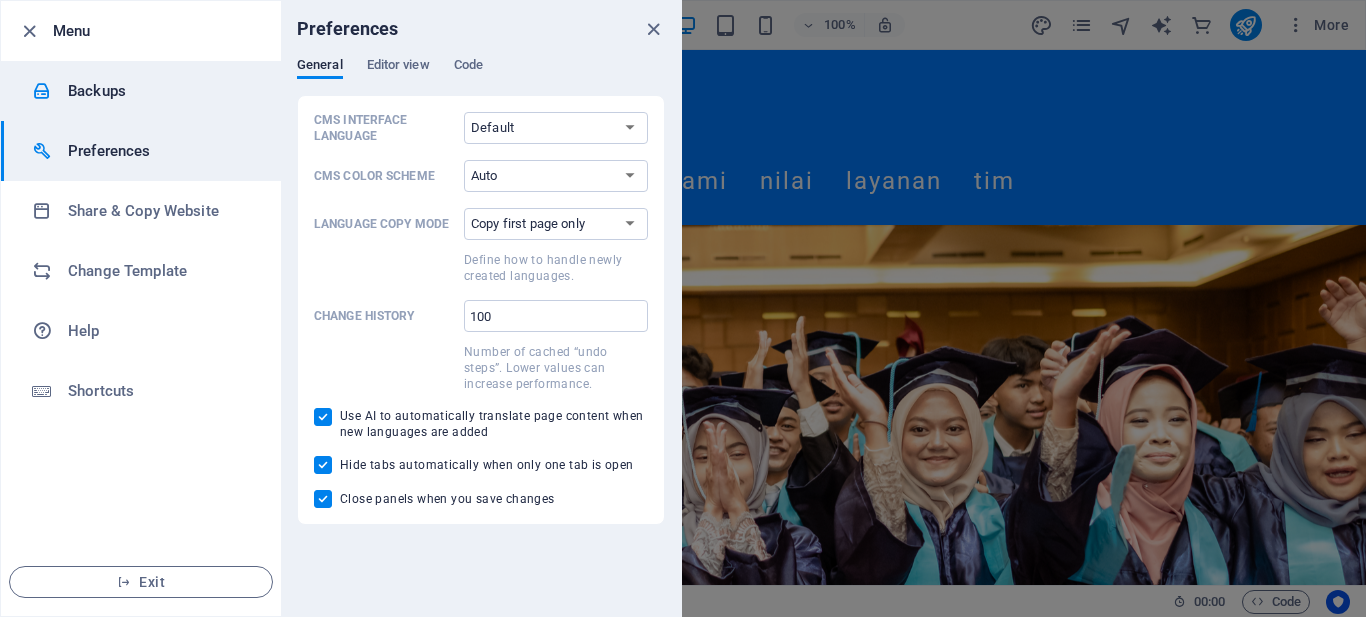 click on "Backups" at bounding box center (160, 91) 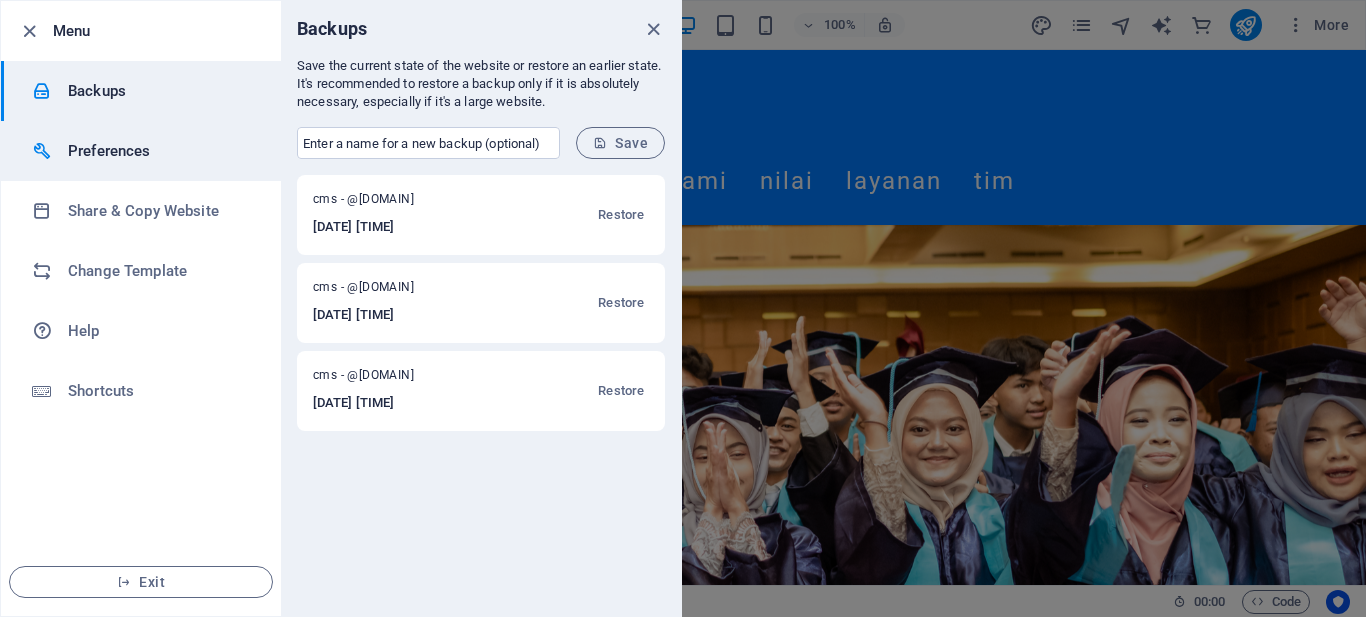 click on "Preferences" at bounding box center (160, 151) 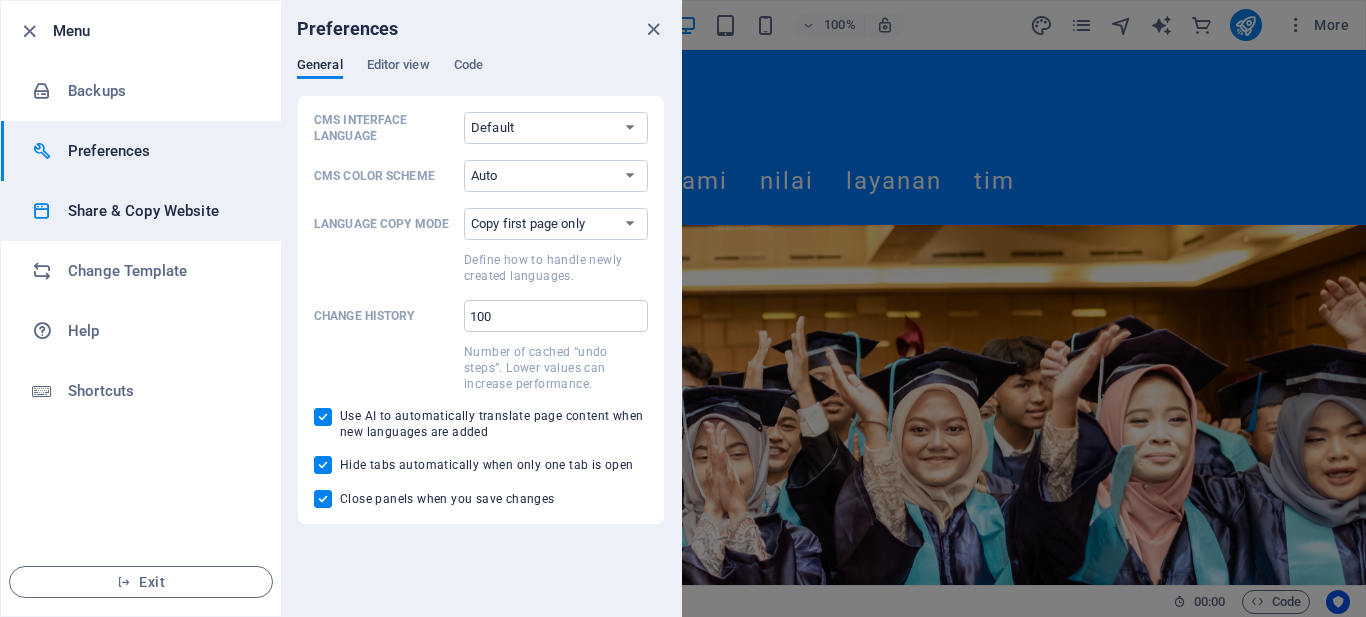 click on "Share & Copy Website" at bounding box center (160, 211) 